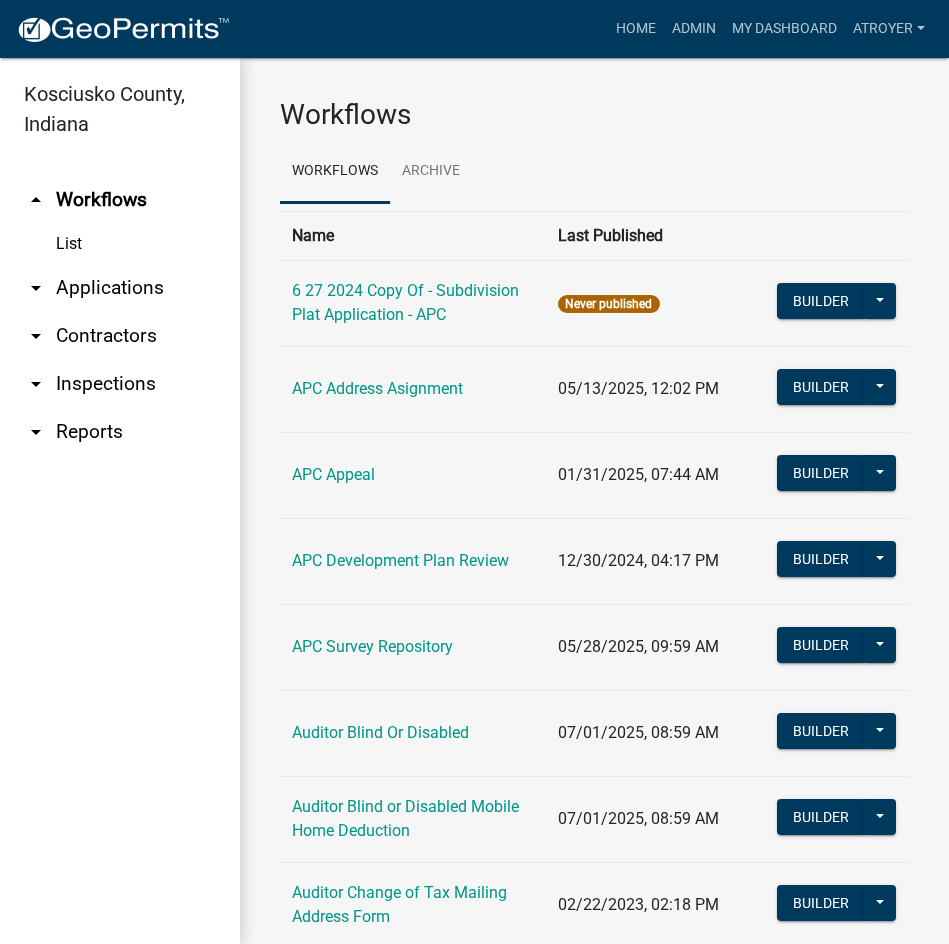 scroll, scrollTop: 0, scrollLeft: 0, axis: both 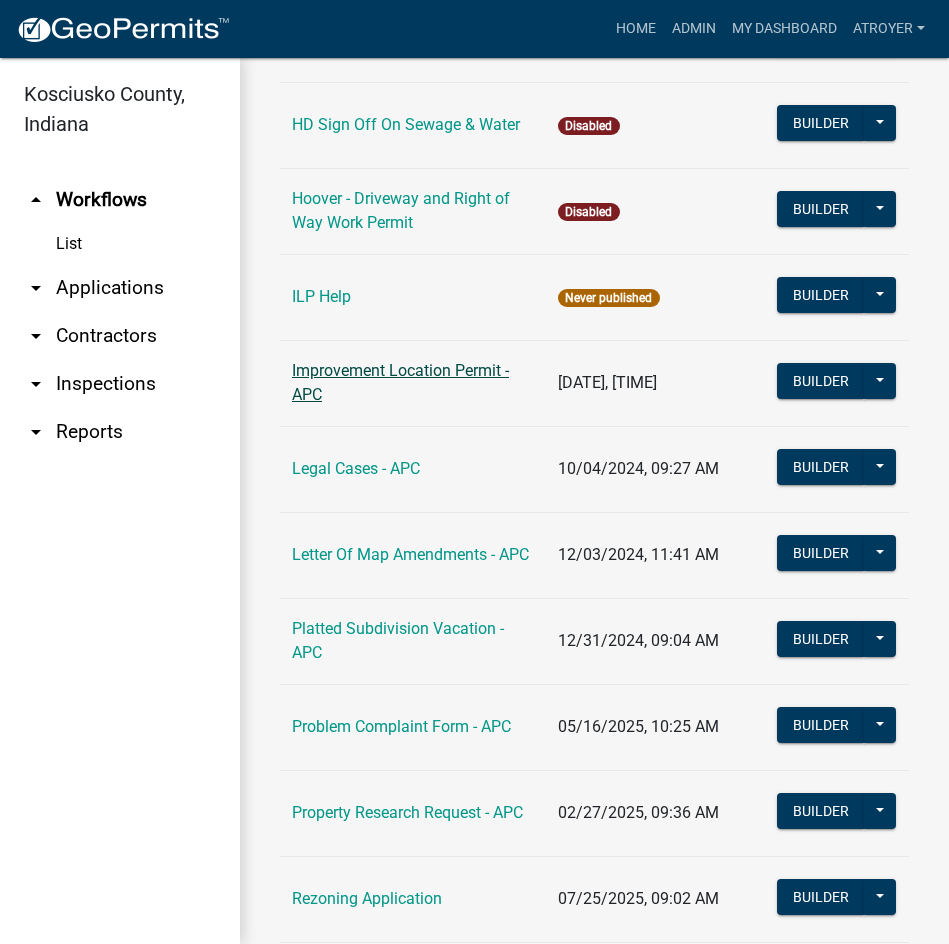 click on "Improvement Location Permit - APC" at bounding box center [400, 382] 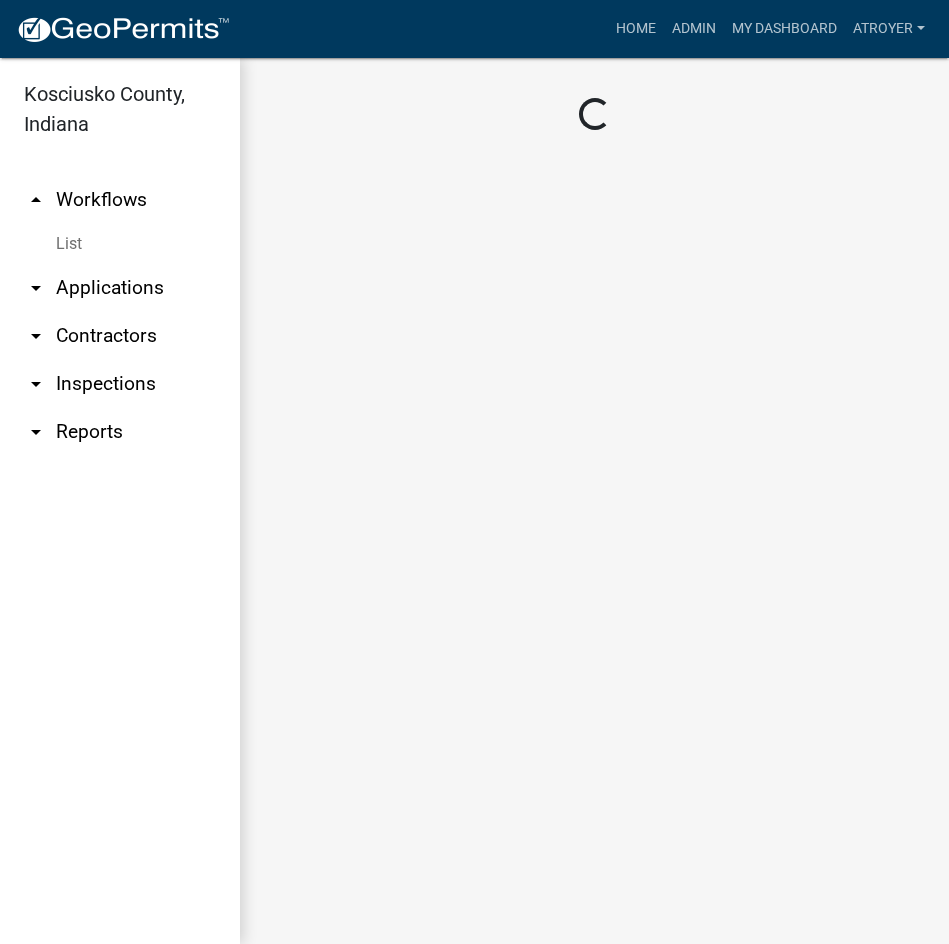 scroll, scrollTop: 0, scrollLeft: 0, axis: both 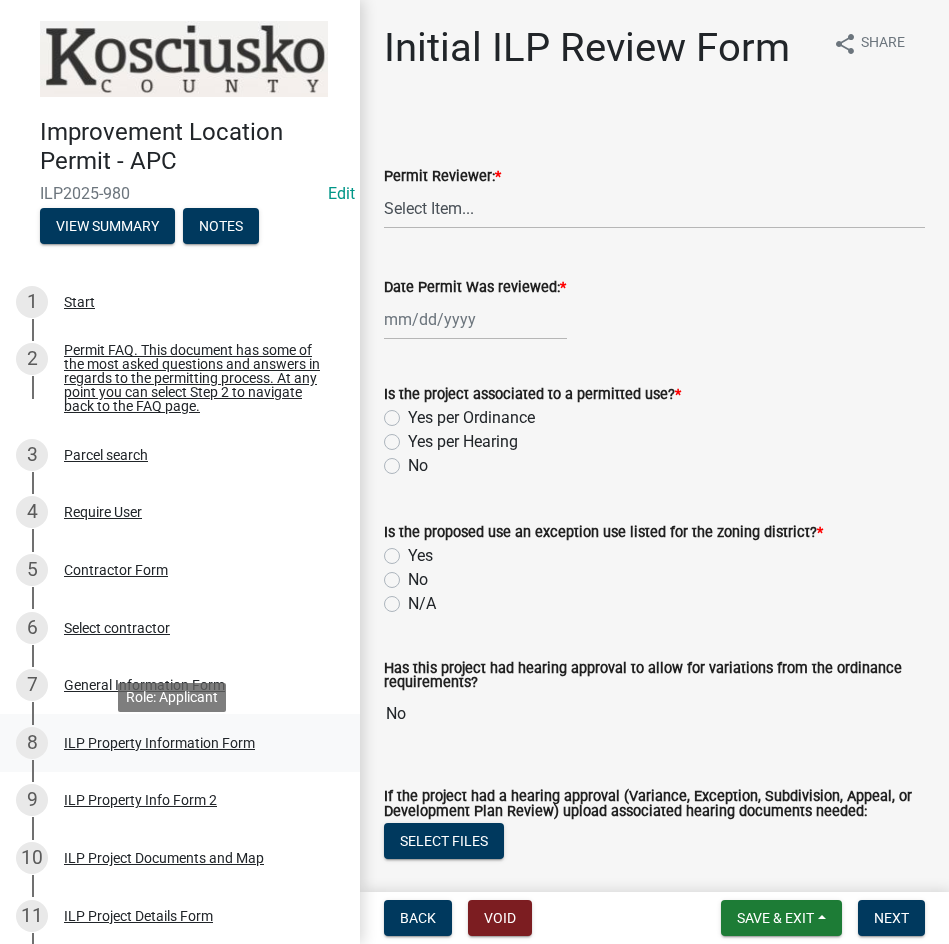 click on "ILP Property Information Form" at bounding box center [159, 743] 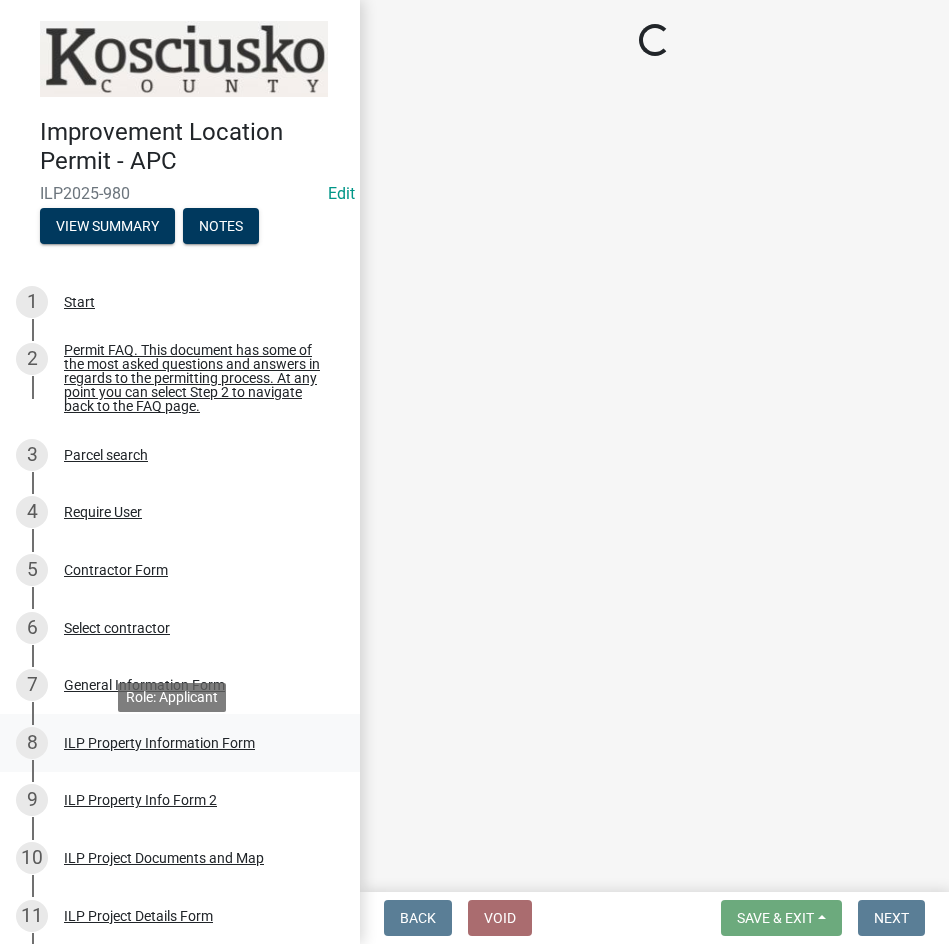 select on "57368d26-defc-477e-a8be-5a23ab554a17" 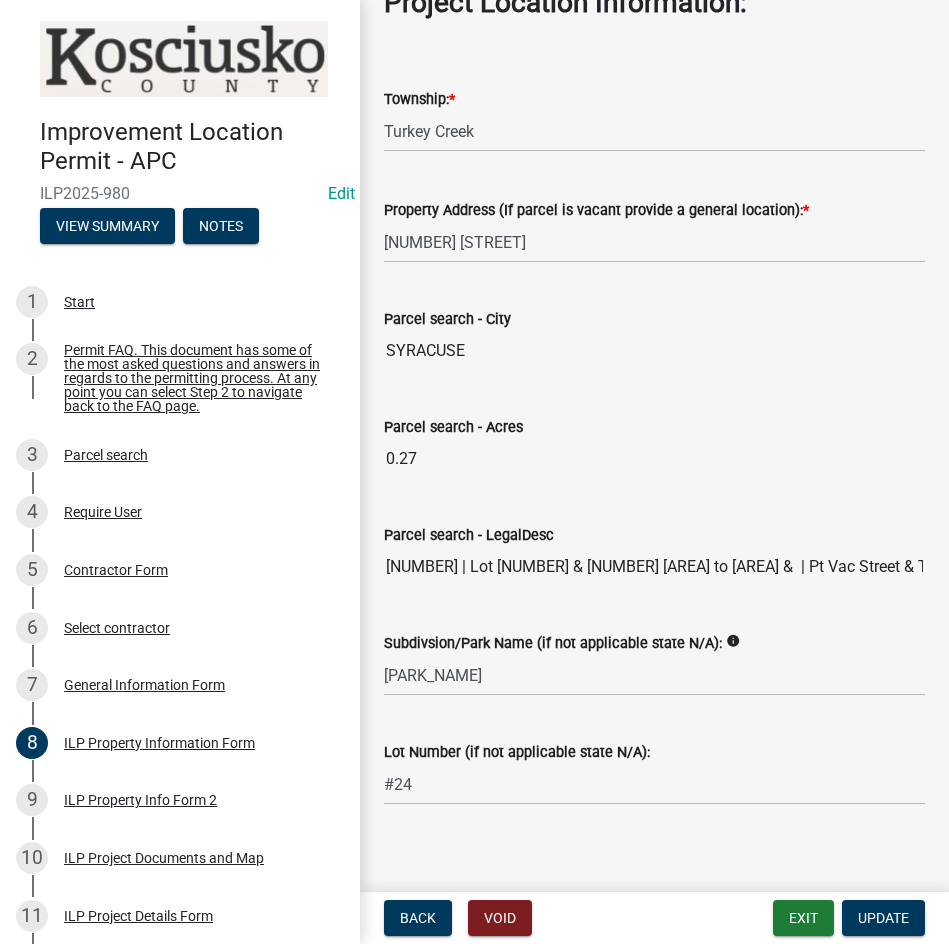 scroll, scrollTop: 1542, scrollLeft: 0, axis: vertical 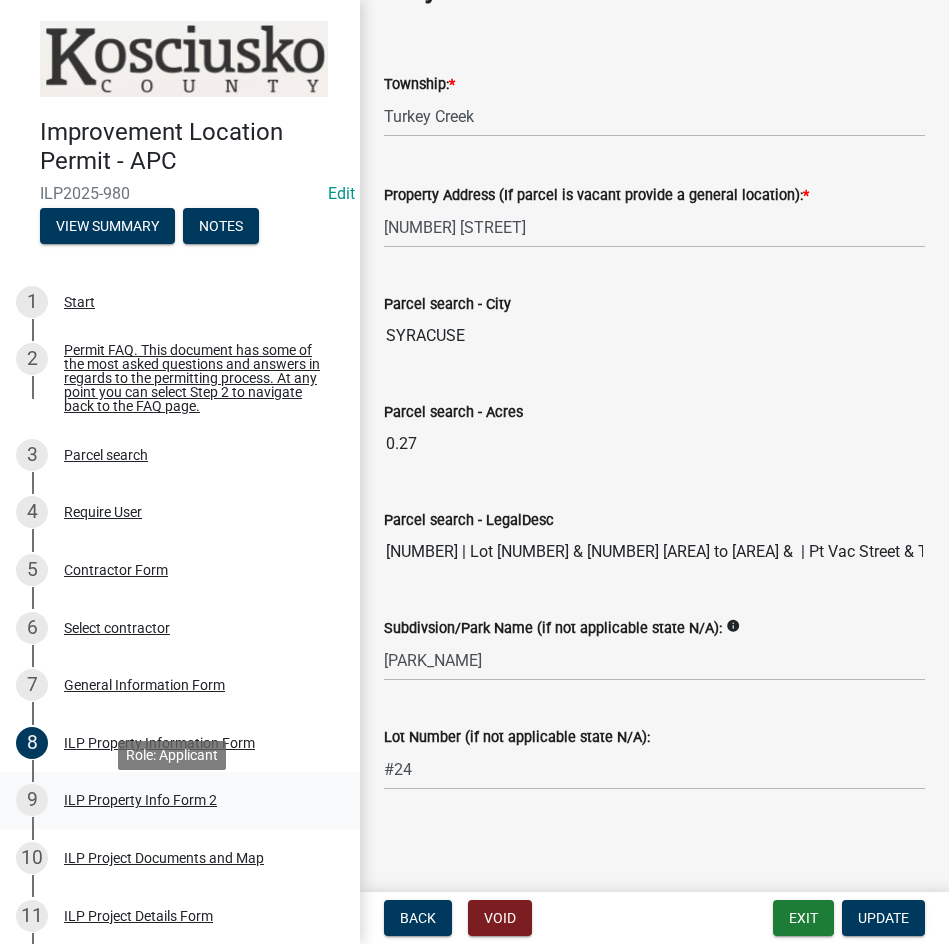 click on "ILP Property Info Form 2" at bounding box center [140, 800] 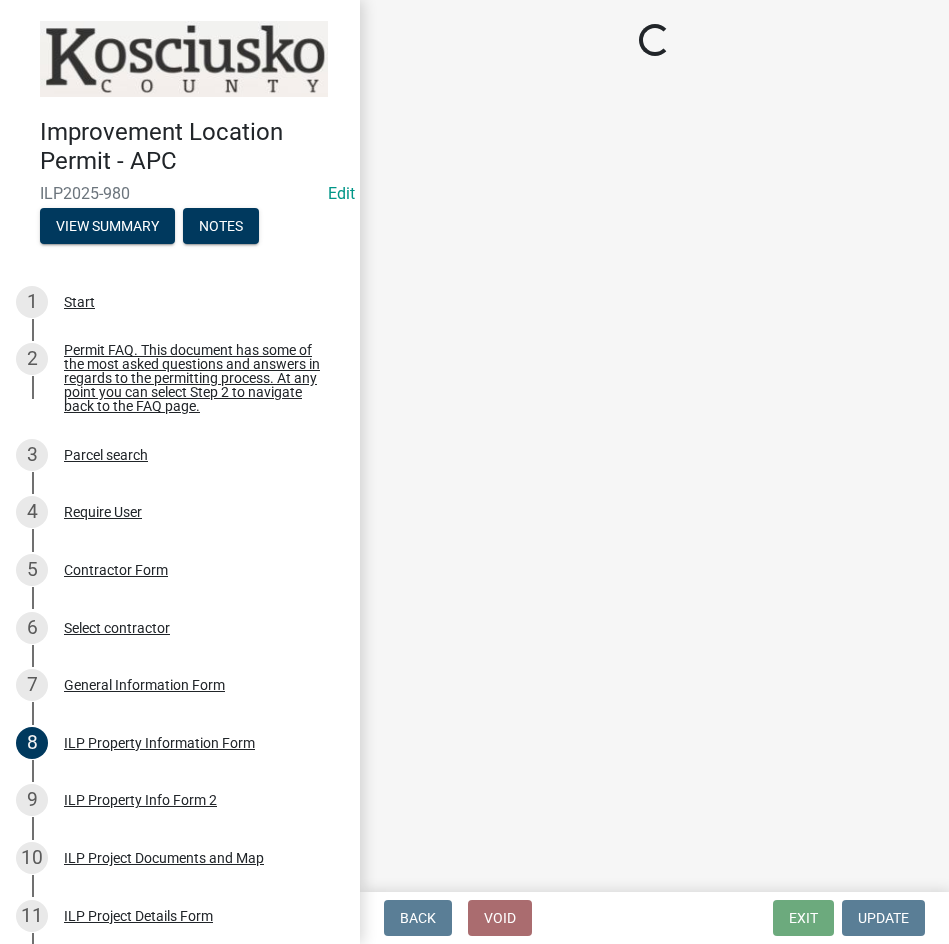 select on "7b11be74-d7bb-4878-8b50-4ecdc0000cbf" 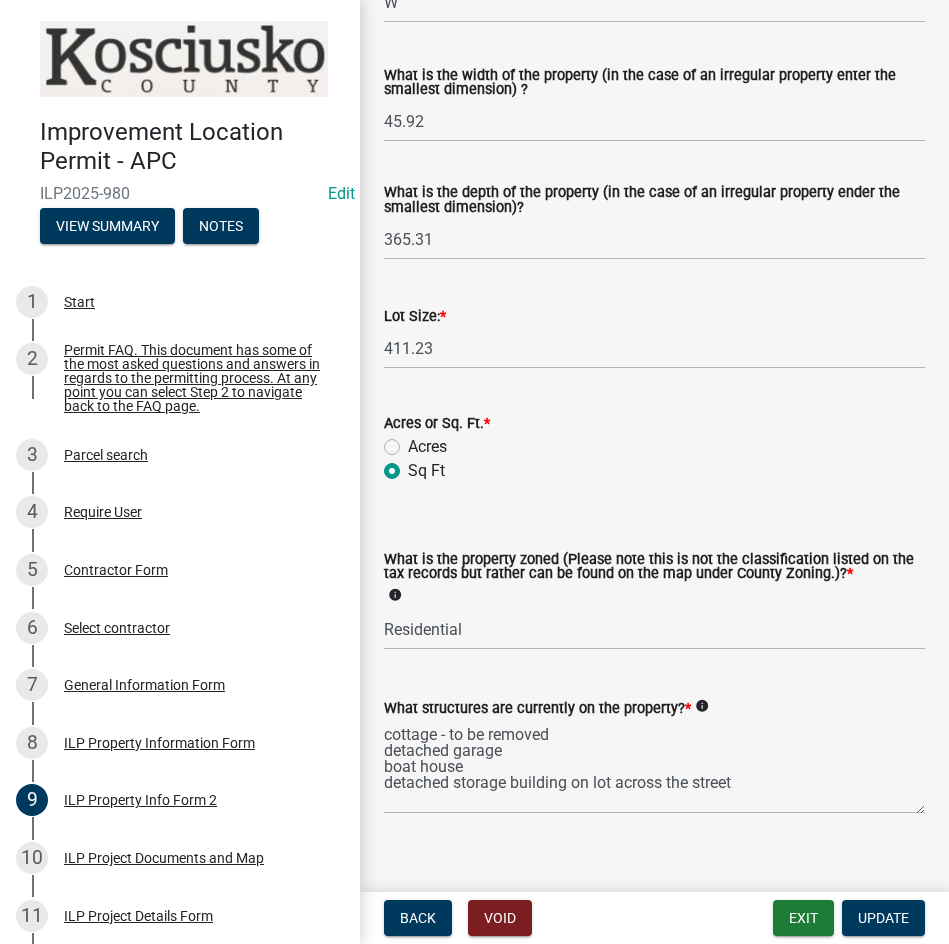 scroll, scrollTop: 827, scrollLeft: 0, axis: vertical 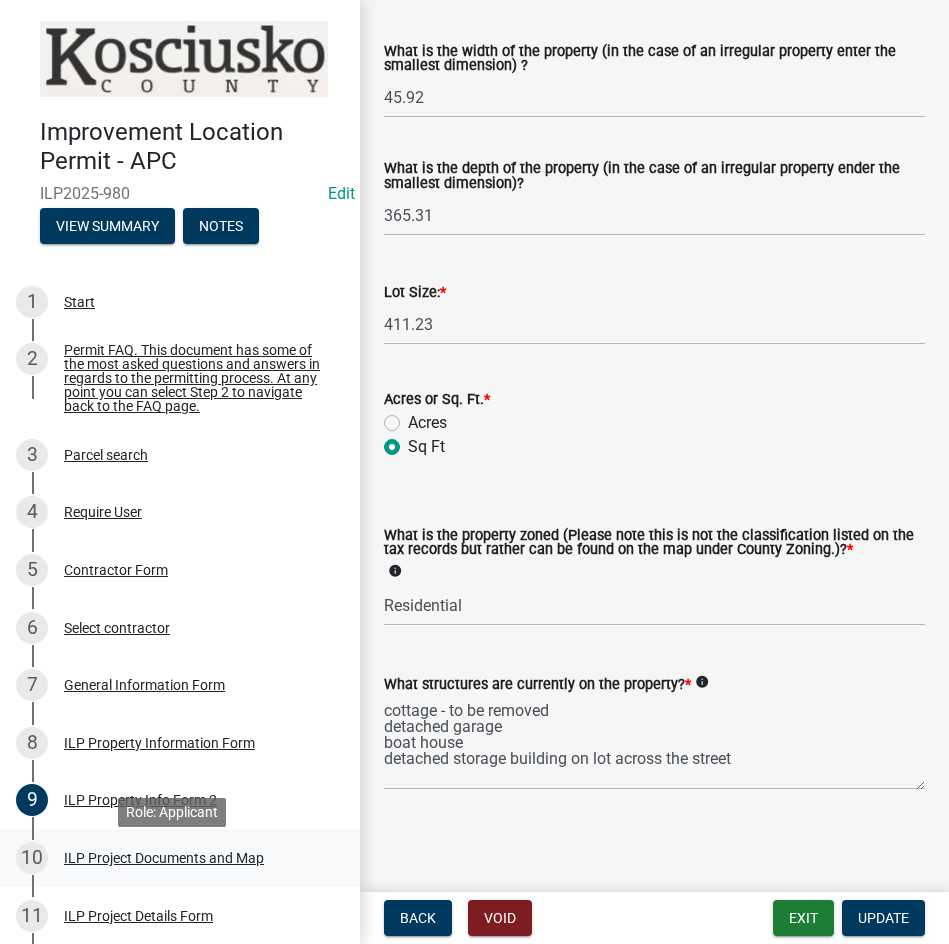 click on "ILP Project Documents and Map" at bounding box center (164, 858) 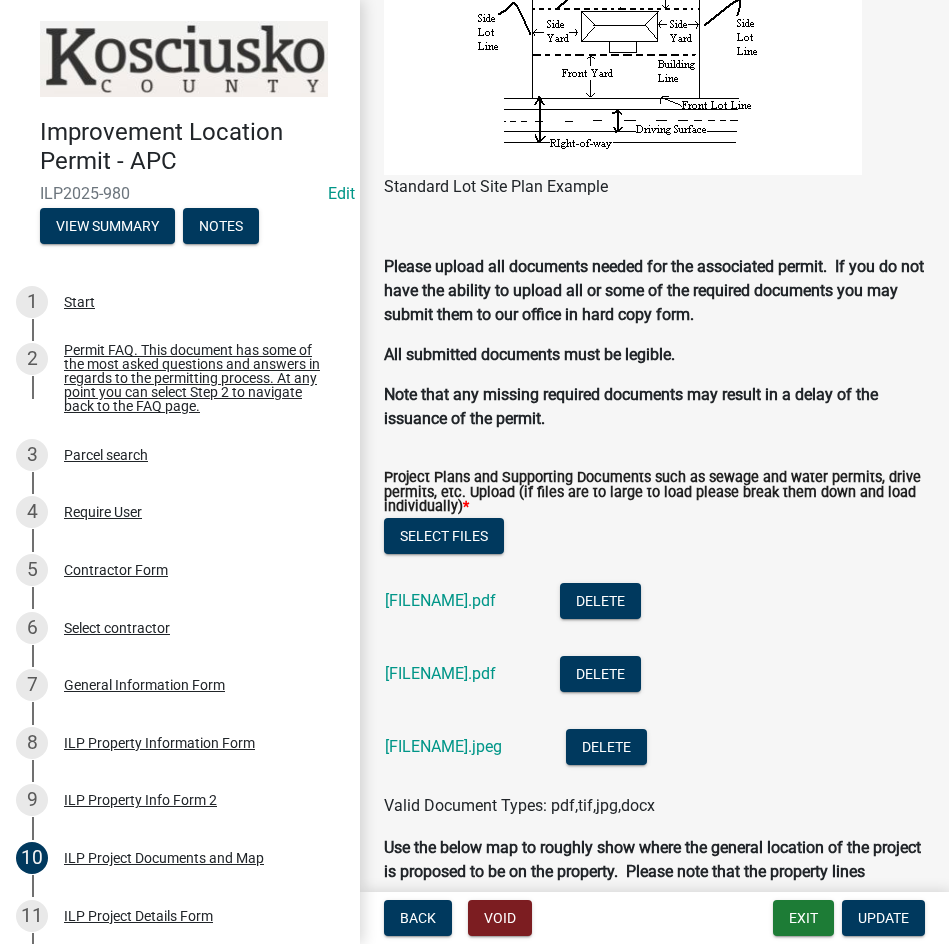 scroll, scrollTop: 2100, scrollLeft: 0, axis: vertical 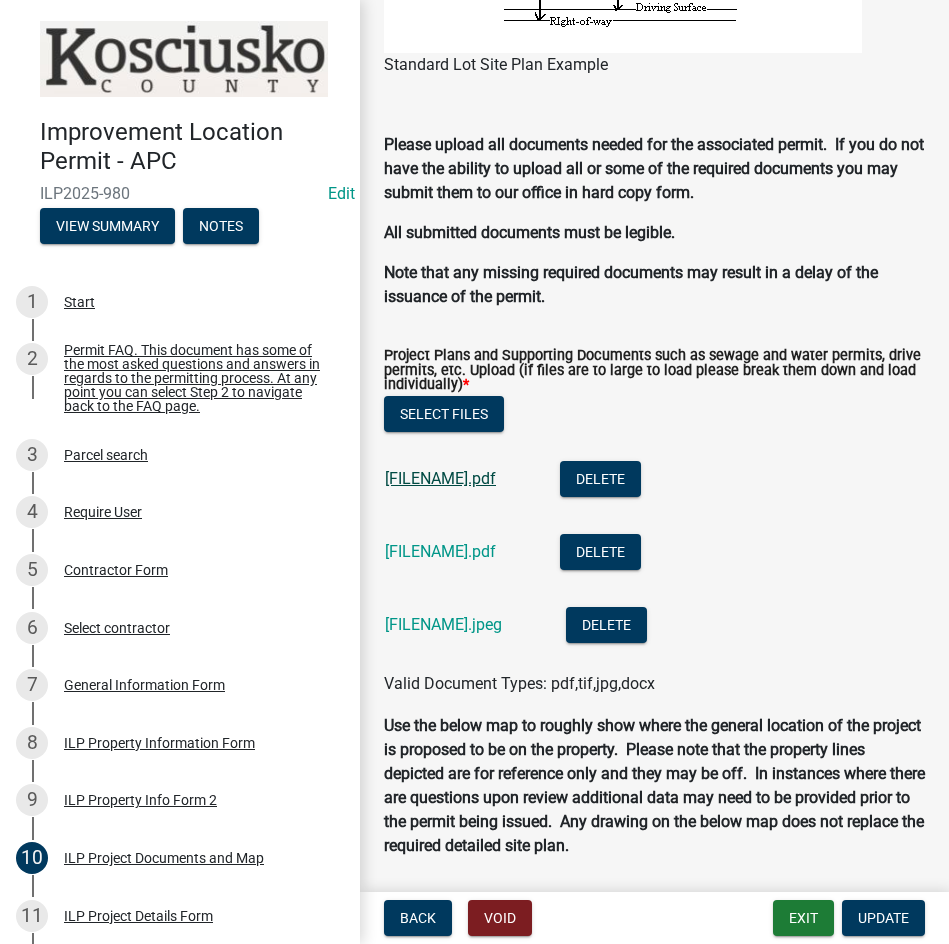 click on "[FILENAME].pdf" 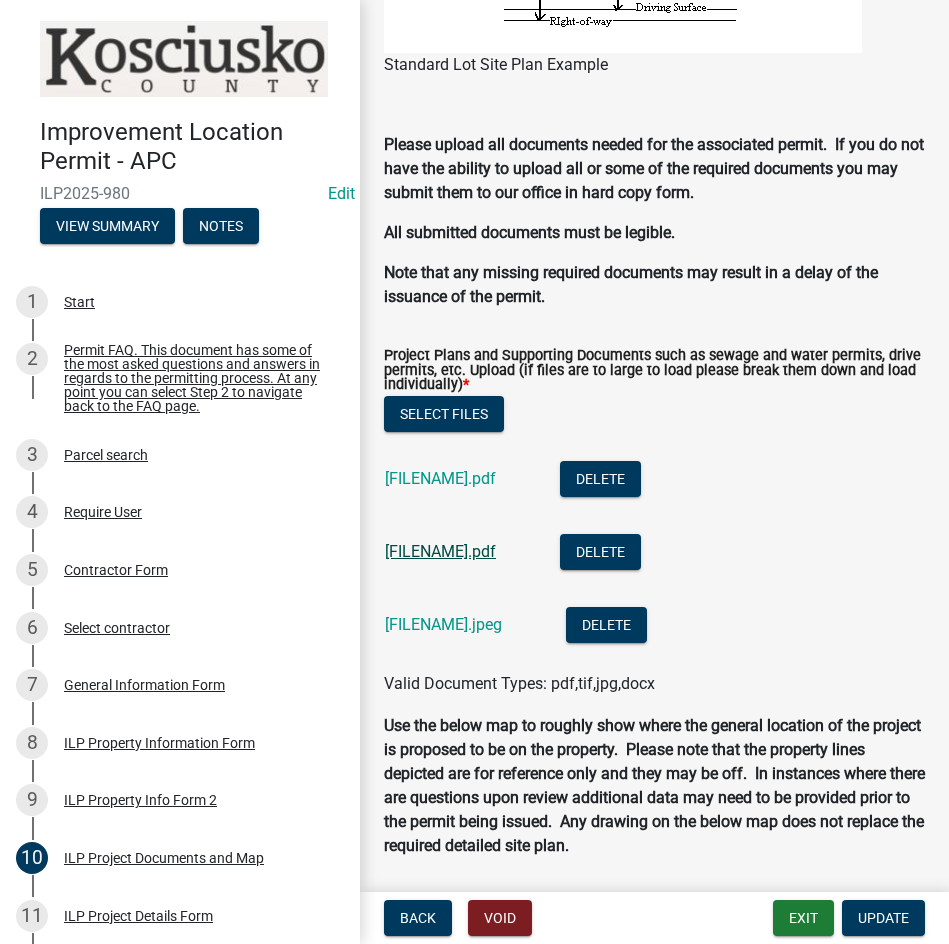 click on "[FILENAME].pdf" 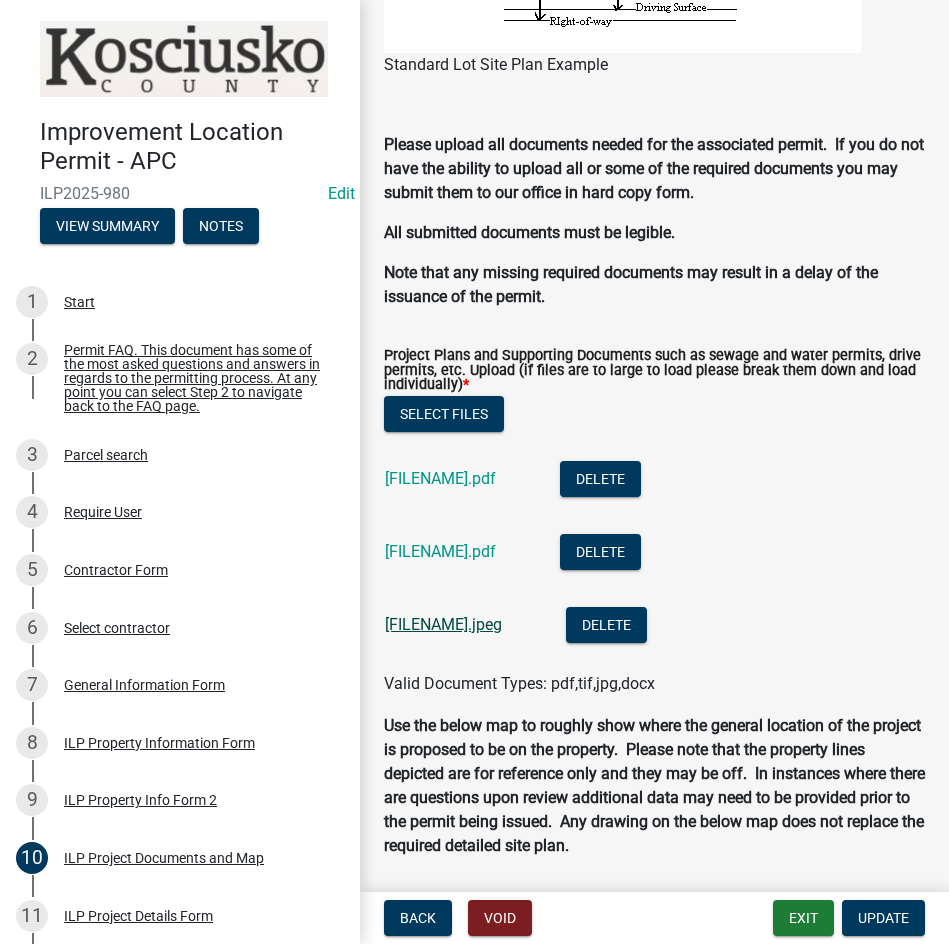 click on "[FILENAME].jpeg" 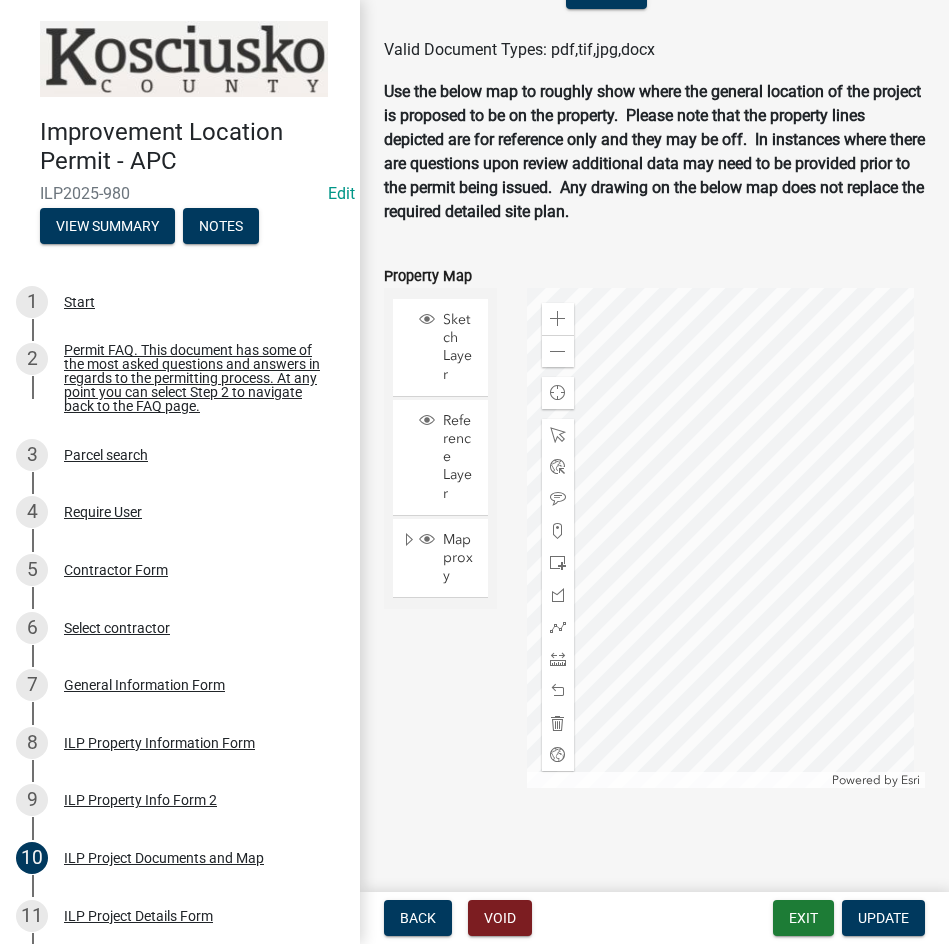scroll, scrollTop: 2762, scrollLeft: 0, axis: vertical 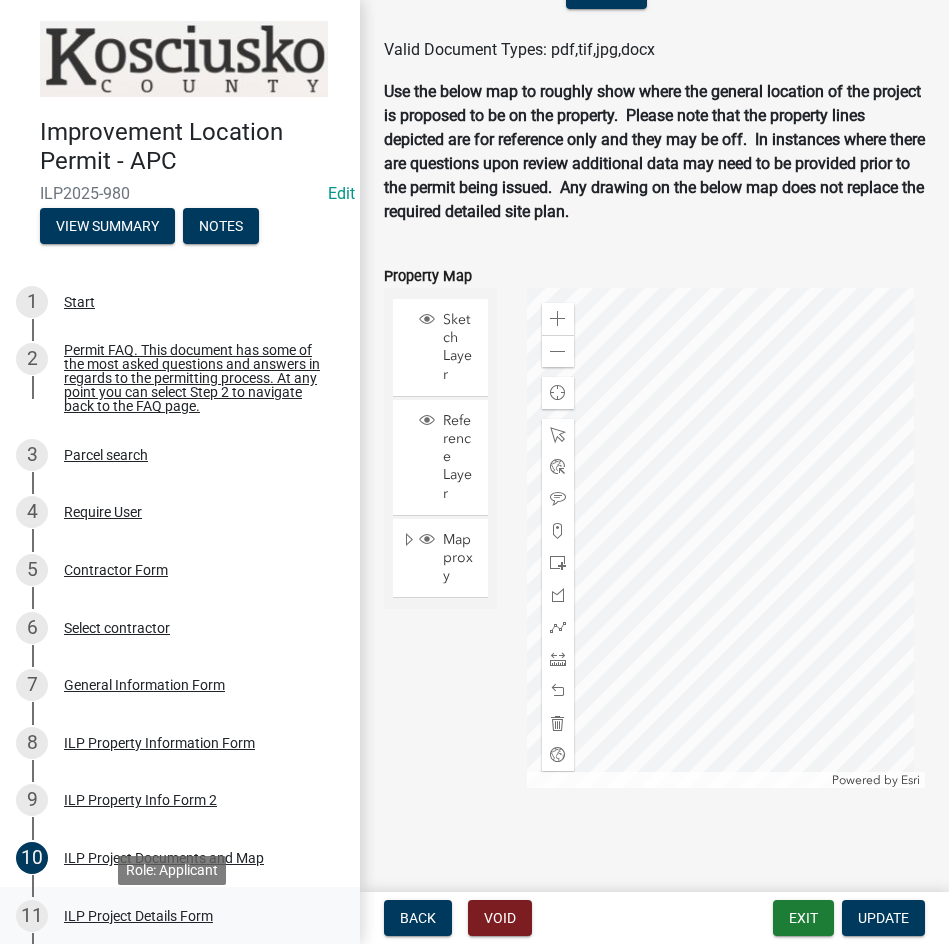 click on "ILP Project Details Form" at bounding box center [138, 916] 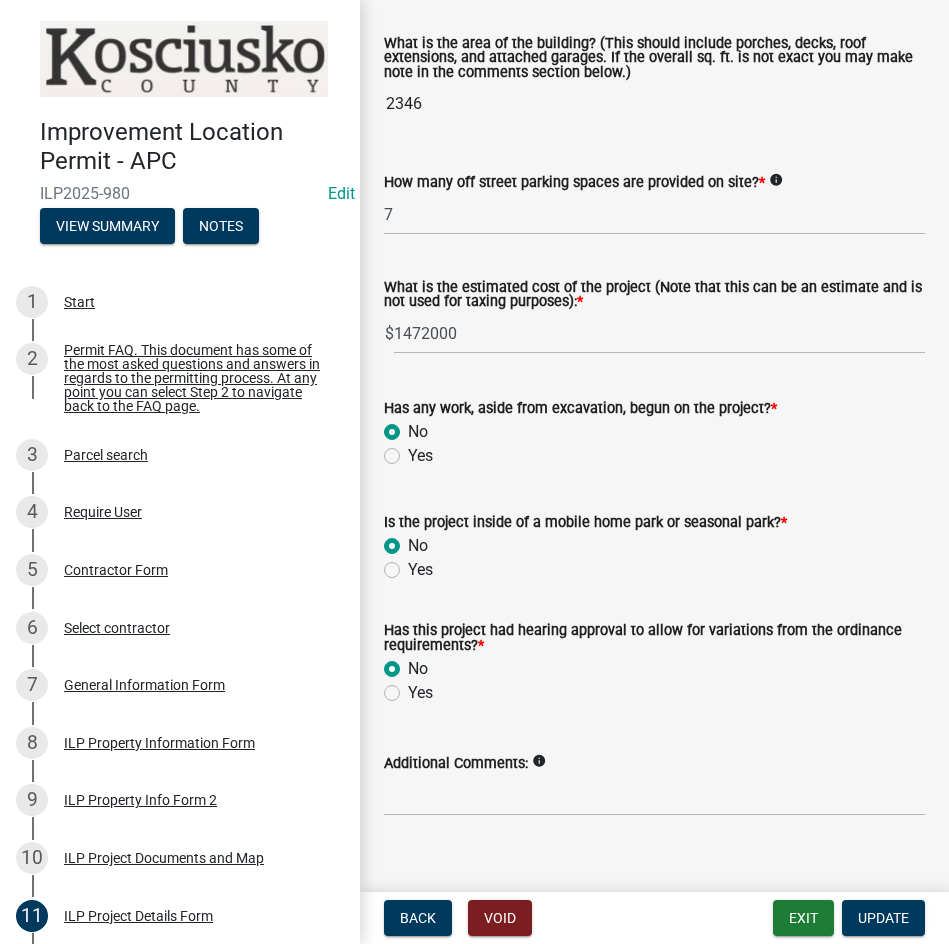 scroll, scrollTop: 1531, scrollLeft: 0, axis: vertical 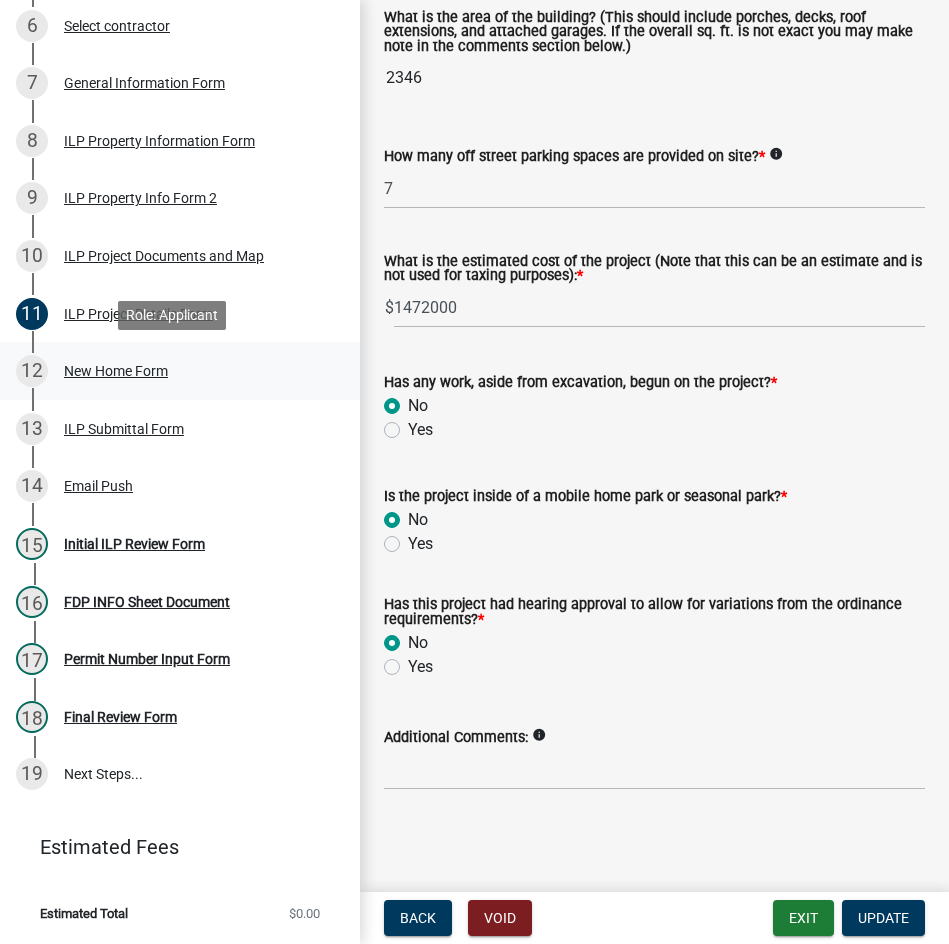 click on "New Home Form" at bounding box center [116, 371] 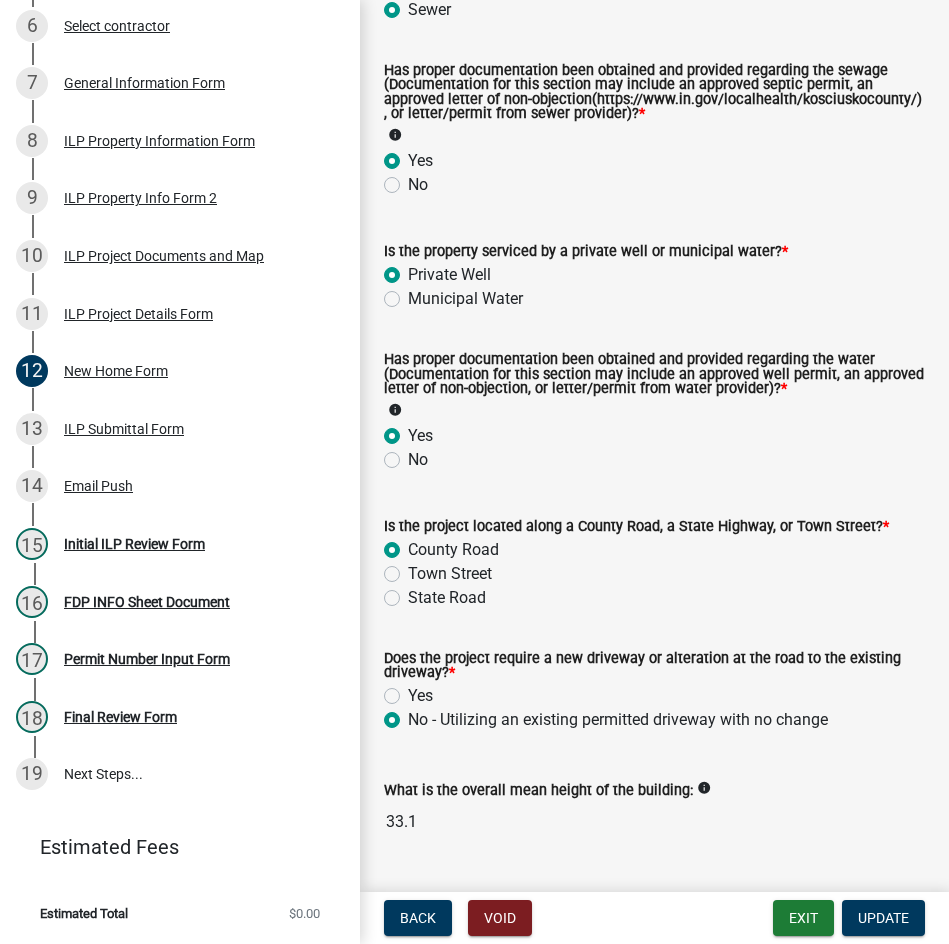 scroll, scrollTop: 370, scrollLeft: 0, axis: vertical 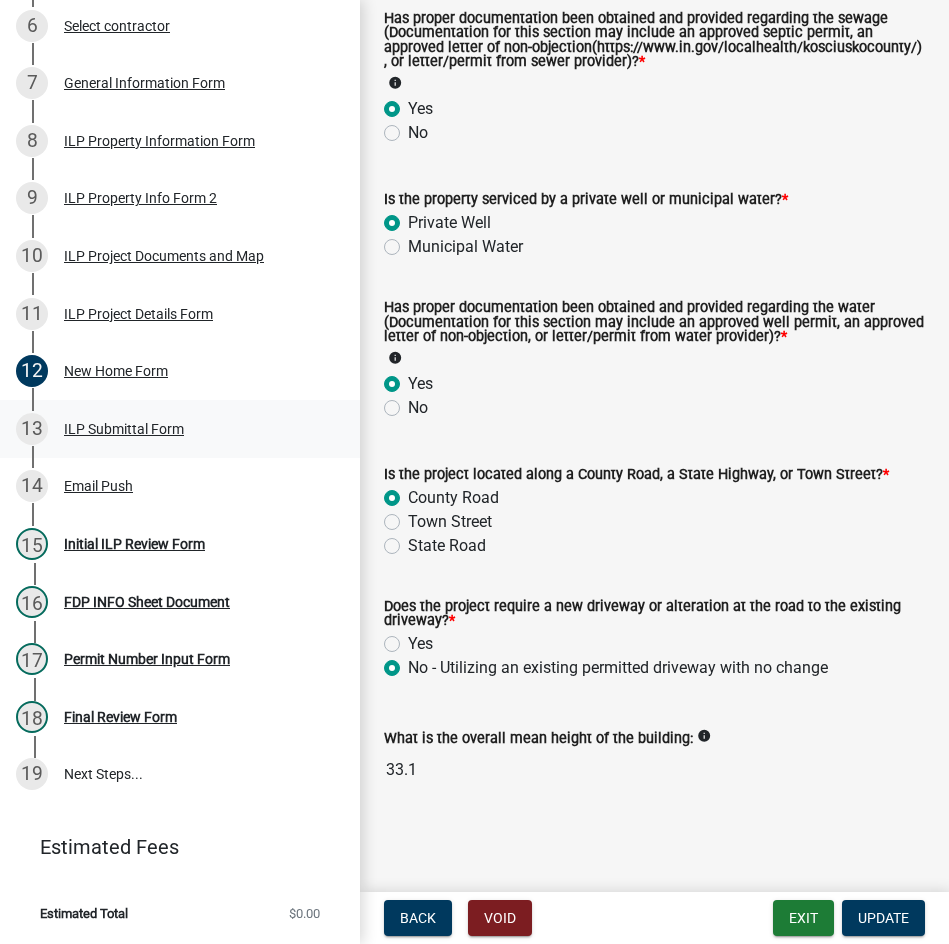 click on "ILP Submittal Form" at bounding box center [124, 429] 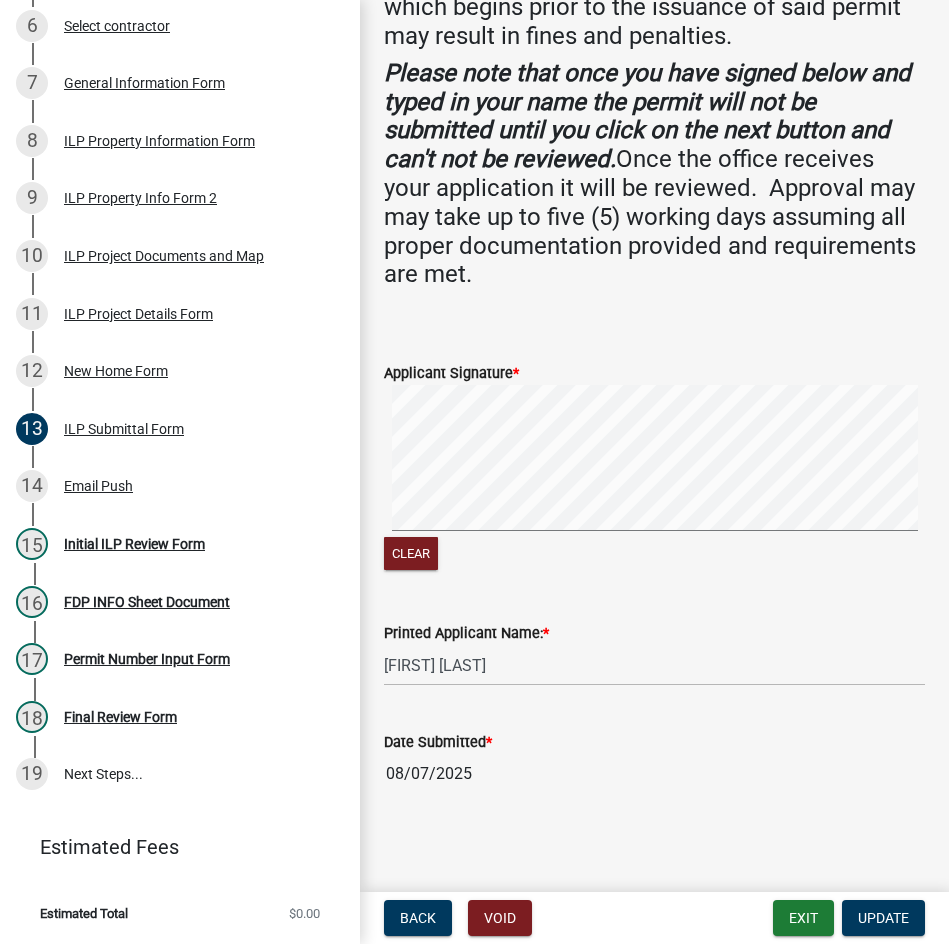 scroll, scrollTop: 701, scrollLeft: 0, axis: vertical 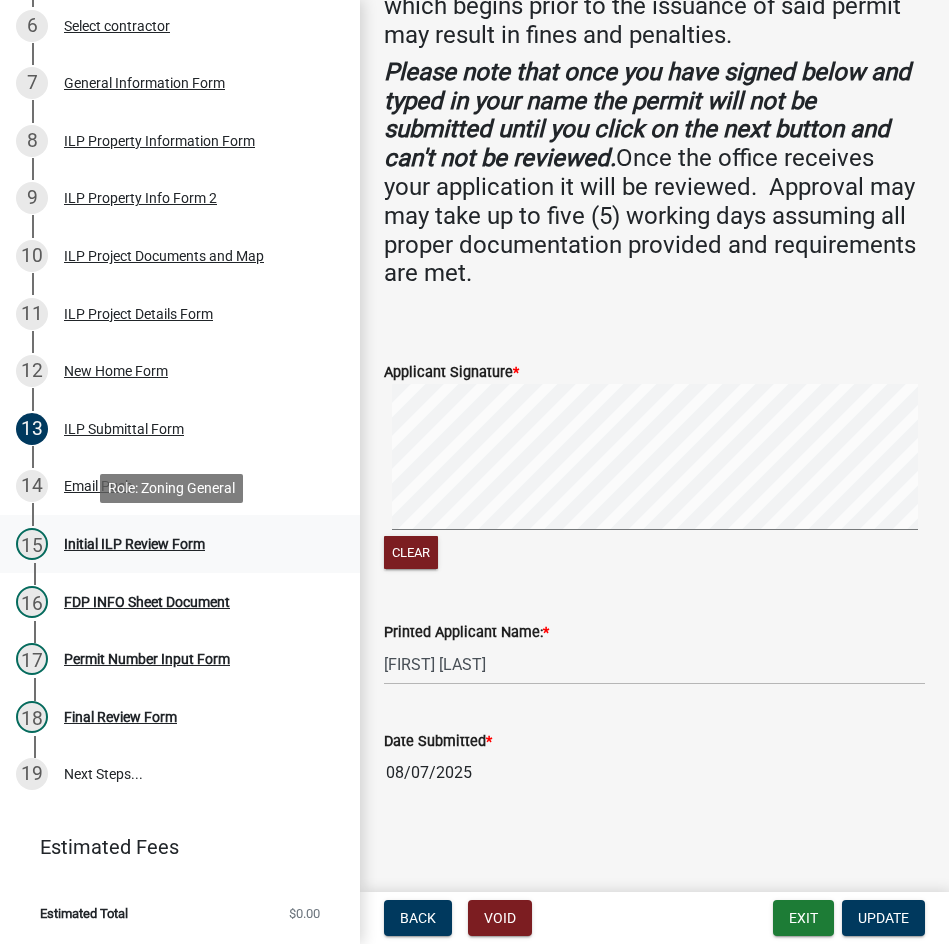 click on "Initial ILP Review Form" at bounding box center [134, 544] 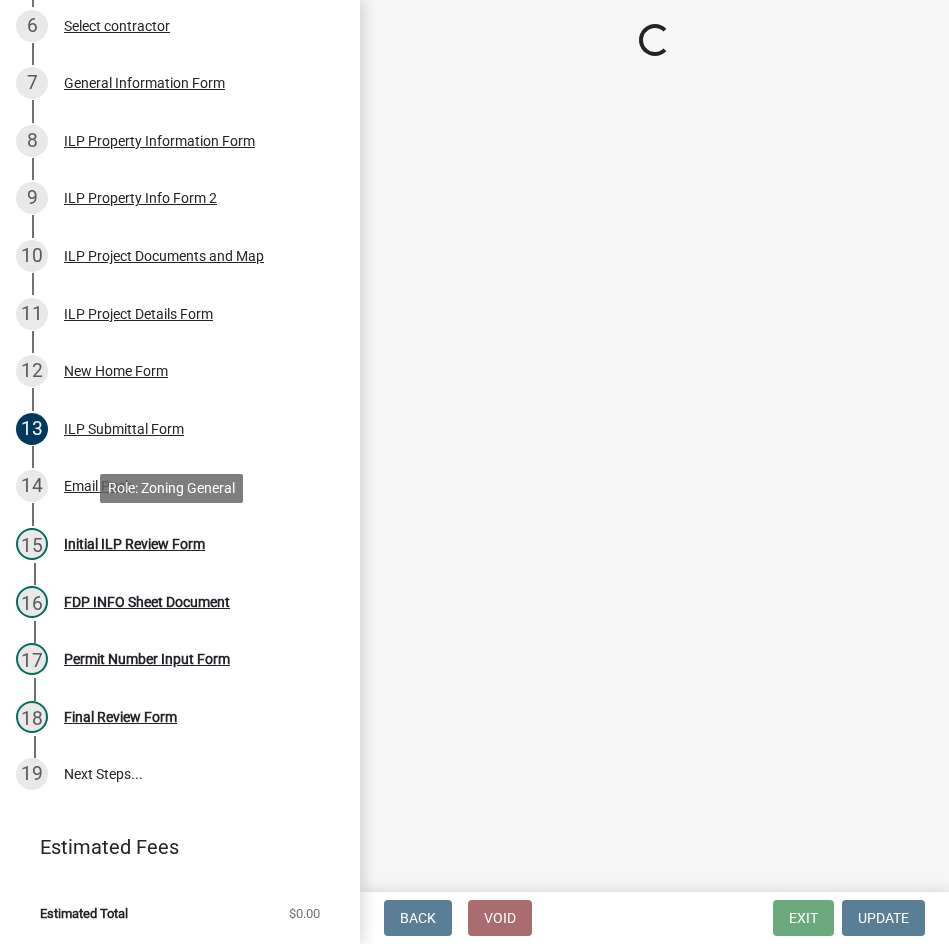 scroll, scrollTop: 0, scrollLeft: 0, axis: both 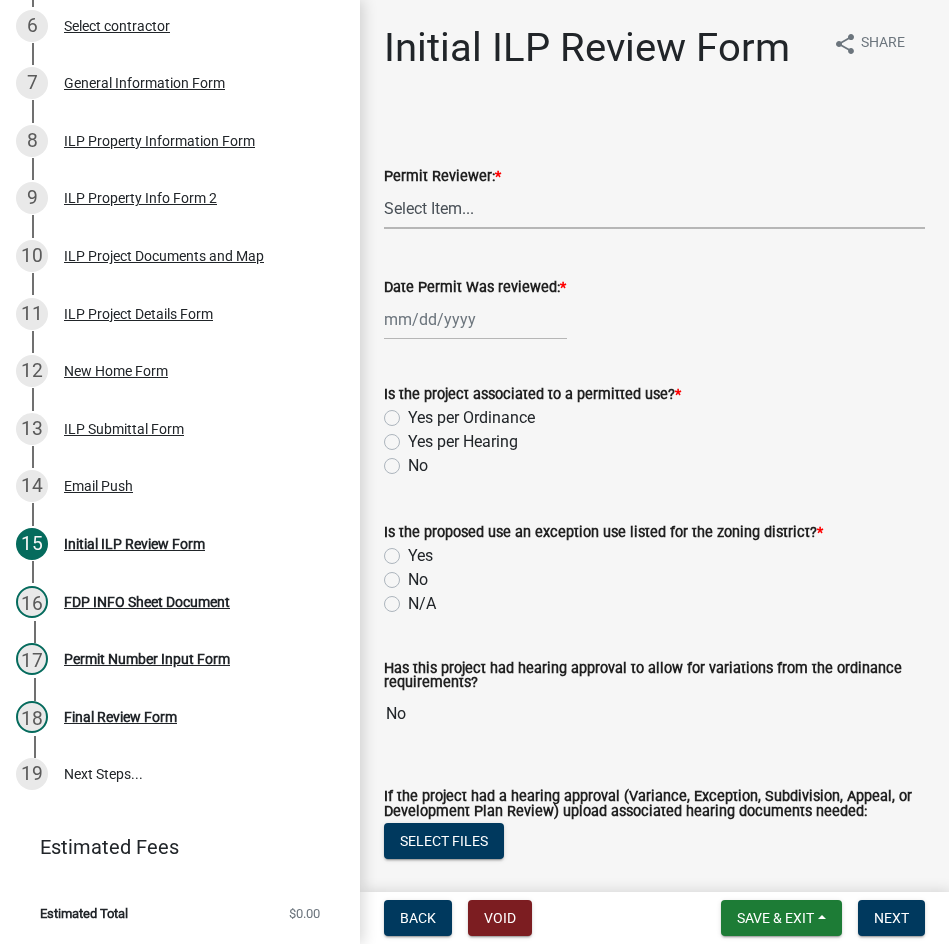 click on "Select Item...   MMS   LT   AT   CS   Vacant   Vacant" at bounding box center (654, 208) 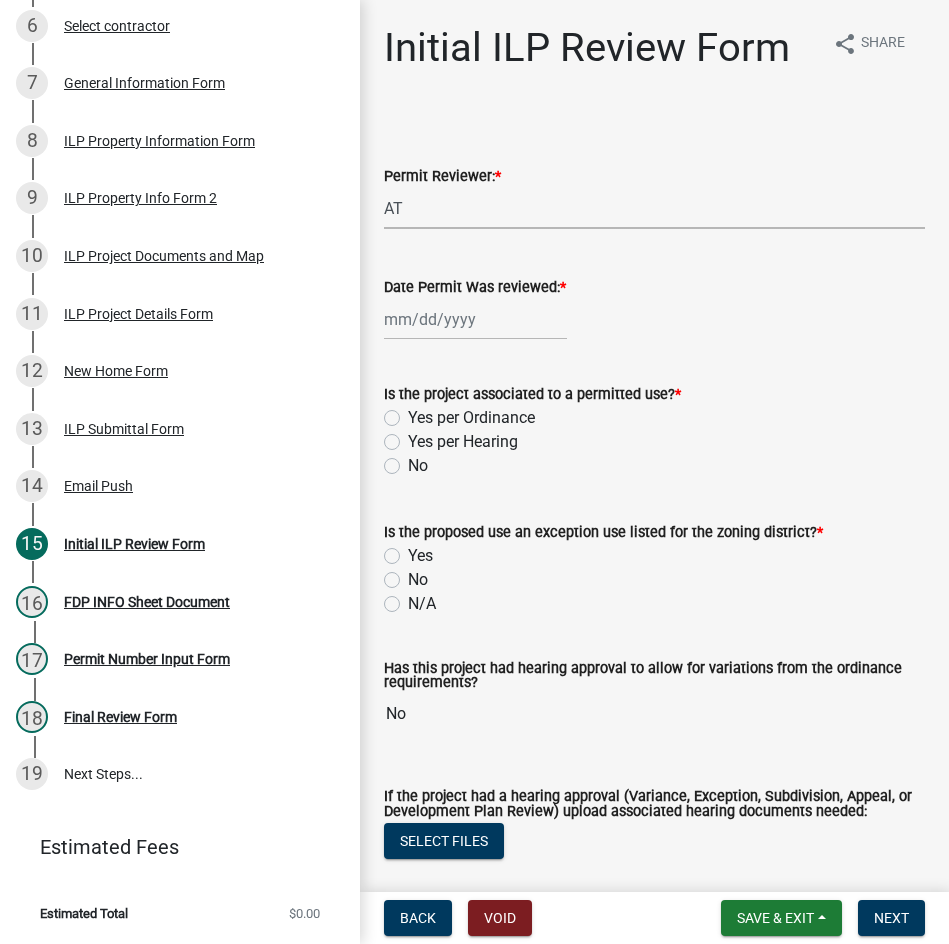 click on "Select Item...   MMS   LT   AT   CS   Vacant   Vacant" at bounding box center (654, 208) 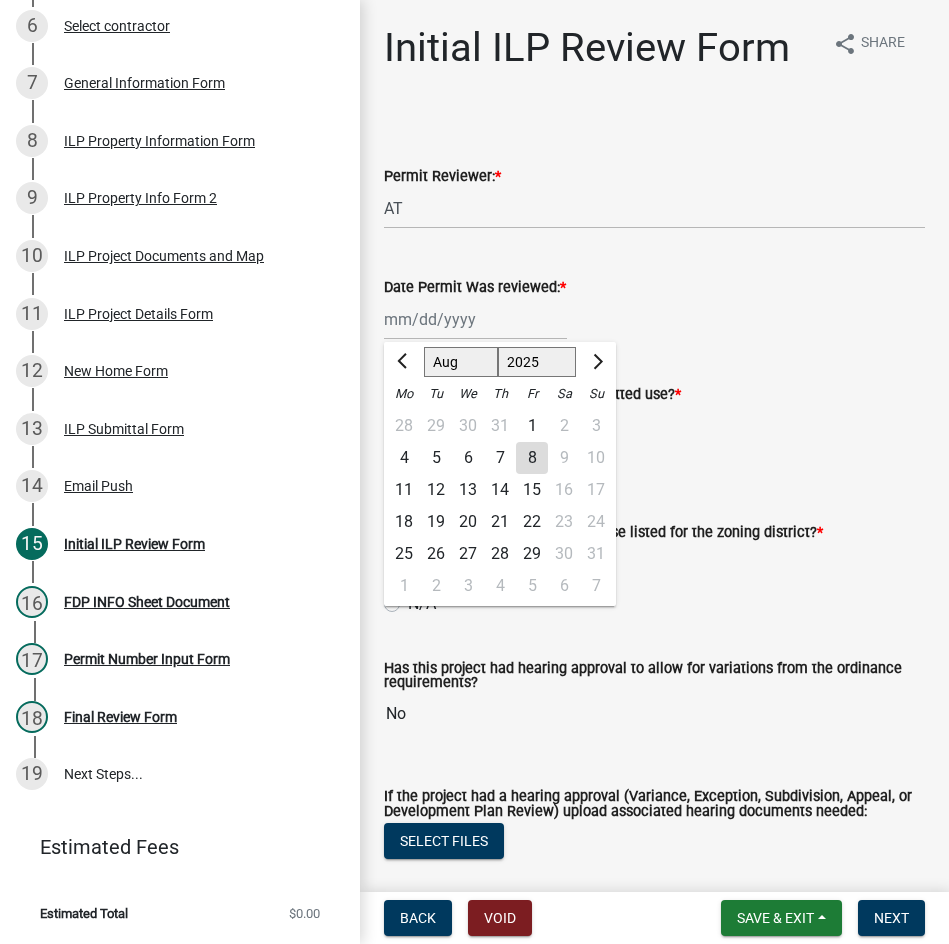 click on "Jan Feb Mar Apr May Jun Jul Aug Sep Oct Nov Dec 1525 1526 1527 1528 1529 1530 1531 1532 1533 1534 1535 1536 1537 1538 1539 1540 1541 1542 1543 1544 1545 1546 1547 1548 1549 1550 1551 1552 1553 1554 1555 1556 1557 1558 1559 1560 1561 1562 1563 1564 1565 1566 1567 1568 1569 1570 1571 1572 1573 1574 1575 1576 1577 1578 1579 1580 1581 1582 1583 1584 1585 1586 1587 1588 1589 1590 1591 1592 1593 1594 1595 1596 1597 1598 1599 1600 1601 1602 1603 1604 1605 1606 1607 1608 1609 1610 1611 1612 1613 1614 1615 1616 1617 1618 1619 1620 1621 1622 1623 1624 1625 1626 1627 1628 1629 1630 1631 1632 1633 1634 1635 1636 1637 1638 1639 1640 1641 1642 1643 1644 1645 1646 1647 1648 1649 1650 1651 1652 1653 1654 1655 1656 1657 1658 1659 1660 1661 1662 1663 1664 1665 1666 1667 1668 1669 1670 1671 1672 1673 1674 1675 1676 1677 1678 1679 1680 1681 1682 1683 1684 1685 1686 1687 1688 1689 1690 1691 1692 1693 1694 1695 1696 1697 1698 1699 1700 1701 1702 1703 1704 1705 1706 1707 1708 1709 1710 1711 1712 1713 1714 1715 1716 1717 1718 1719 1" 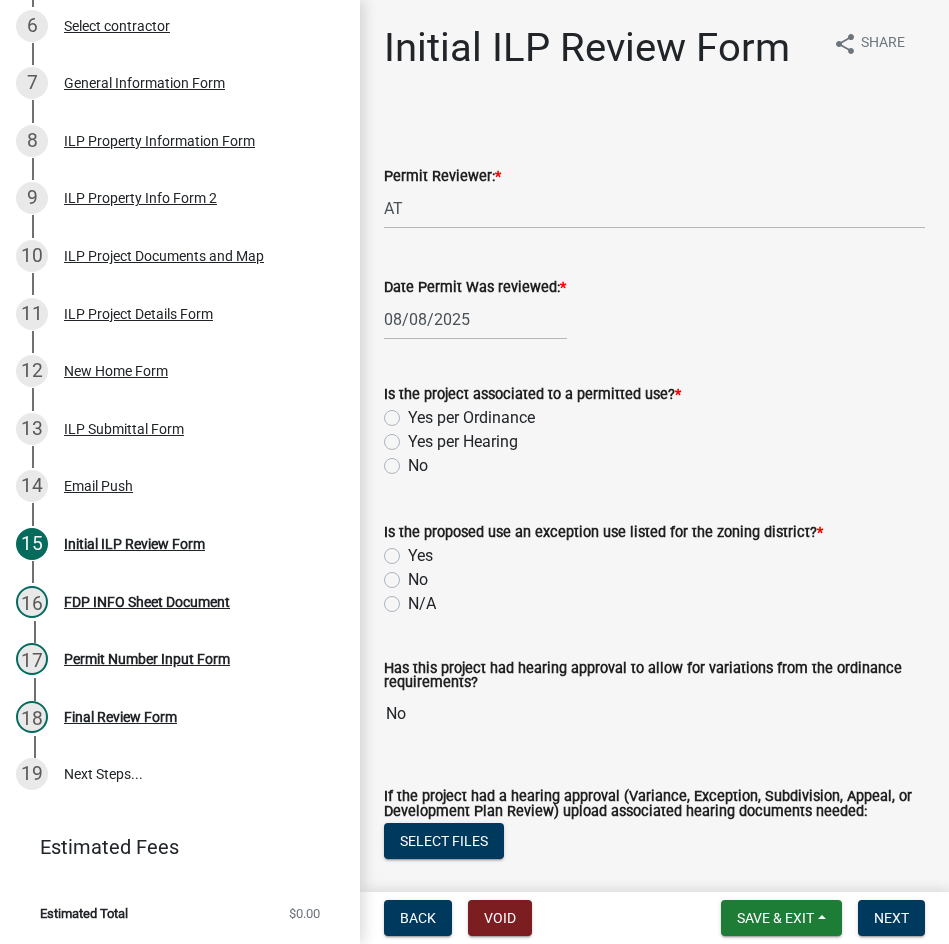 click on "Yes per Ordinance" 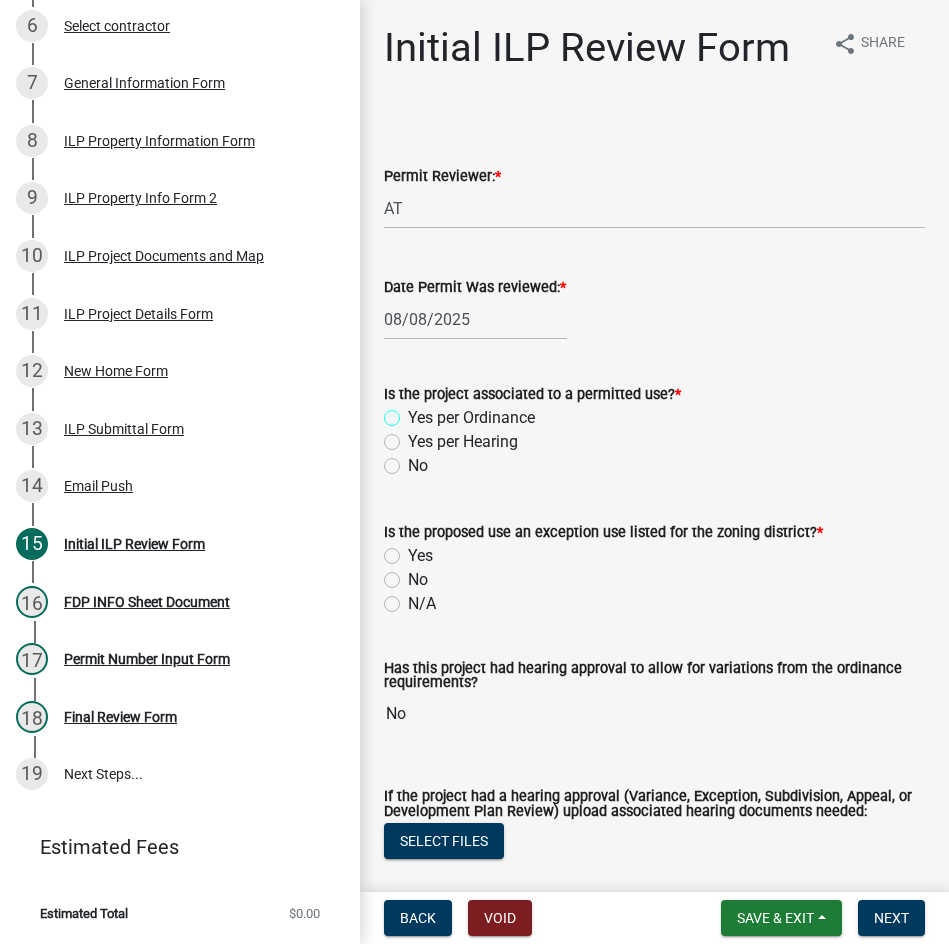 click on "Yes per Ordinance" at bounding box center [414, 412] 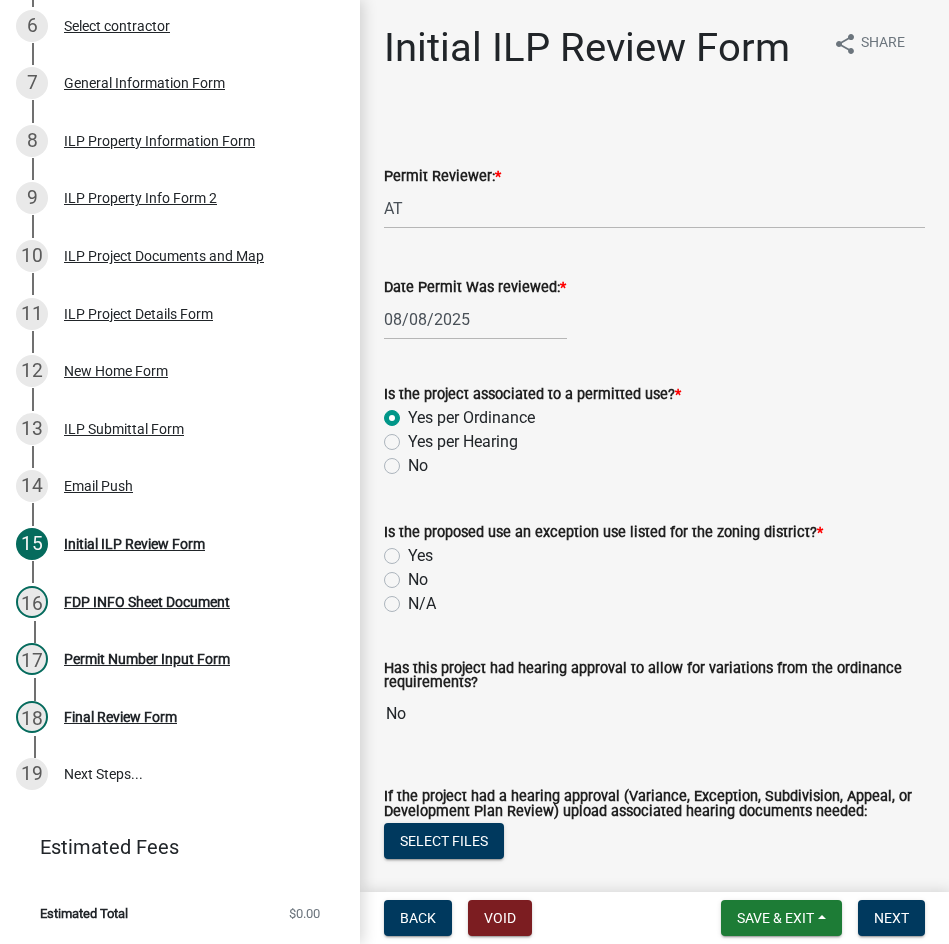 radio on "true" 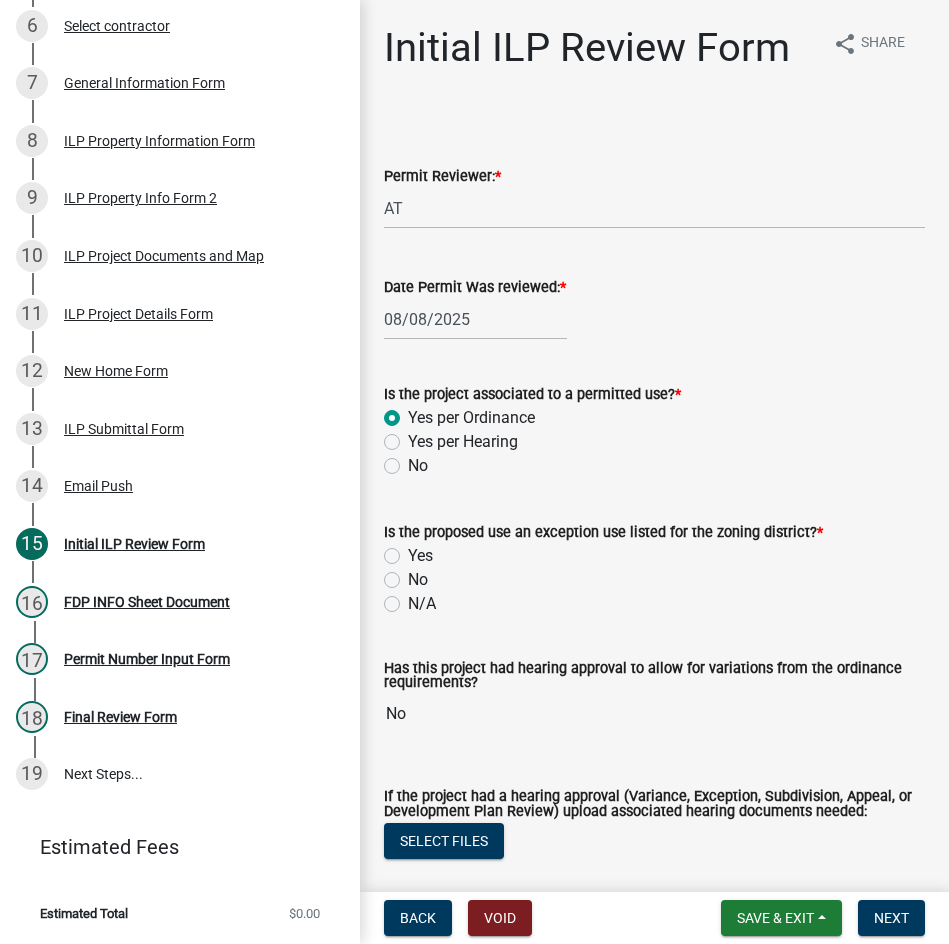 click on "N/A" 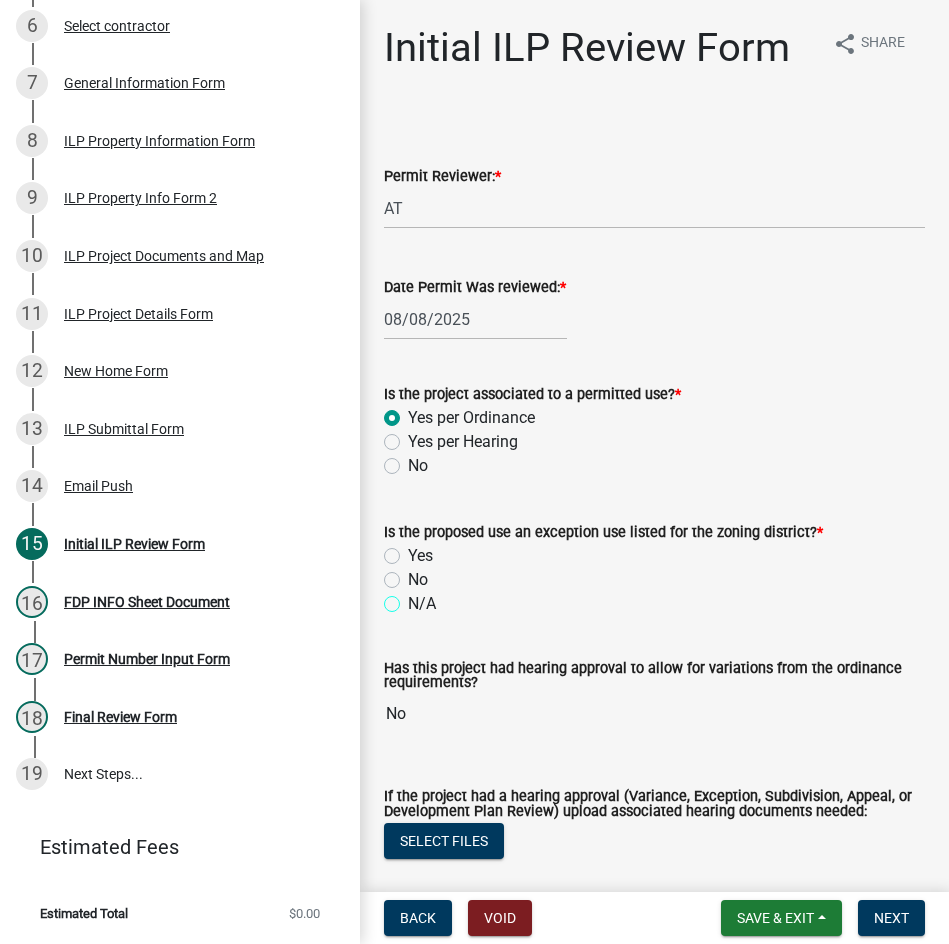 click on "N/A" at bounding box center (414, 598) 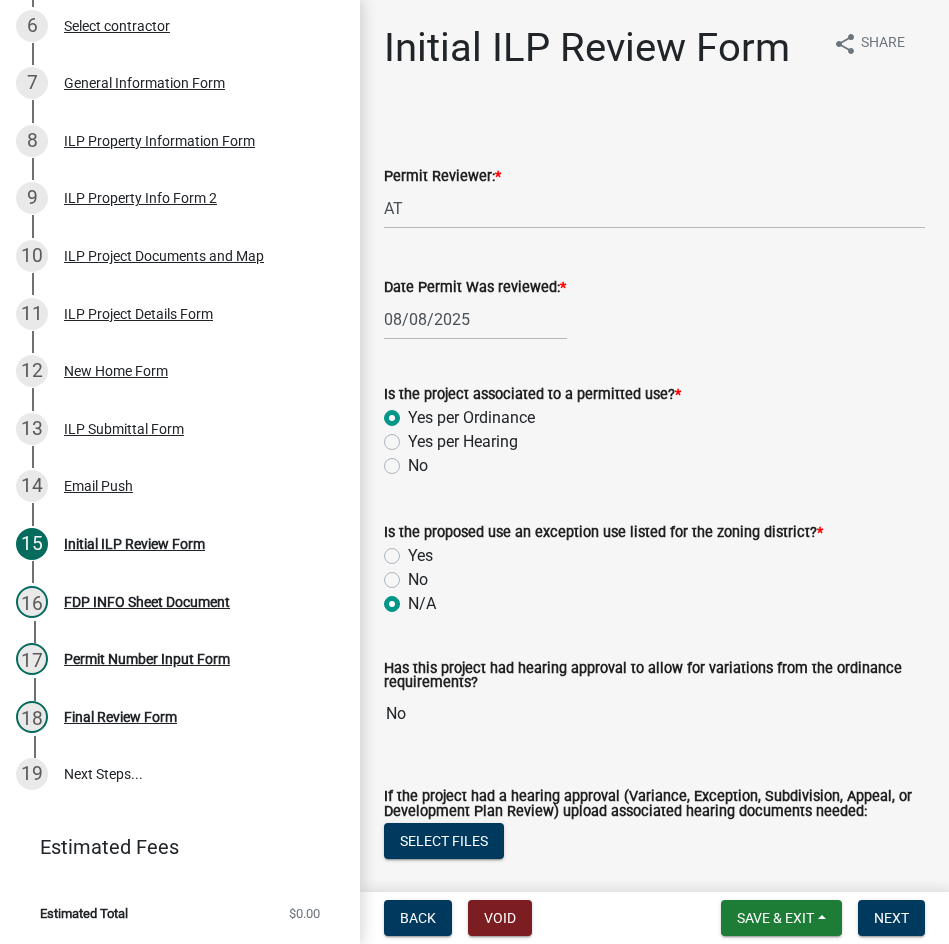 radio on "true" 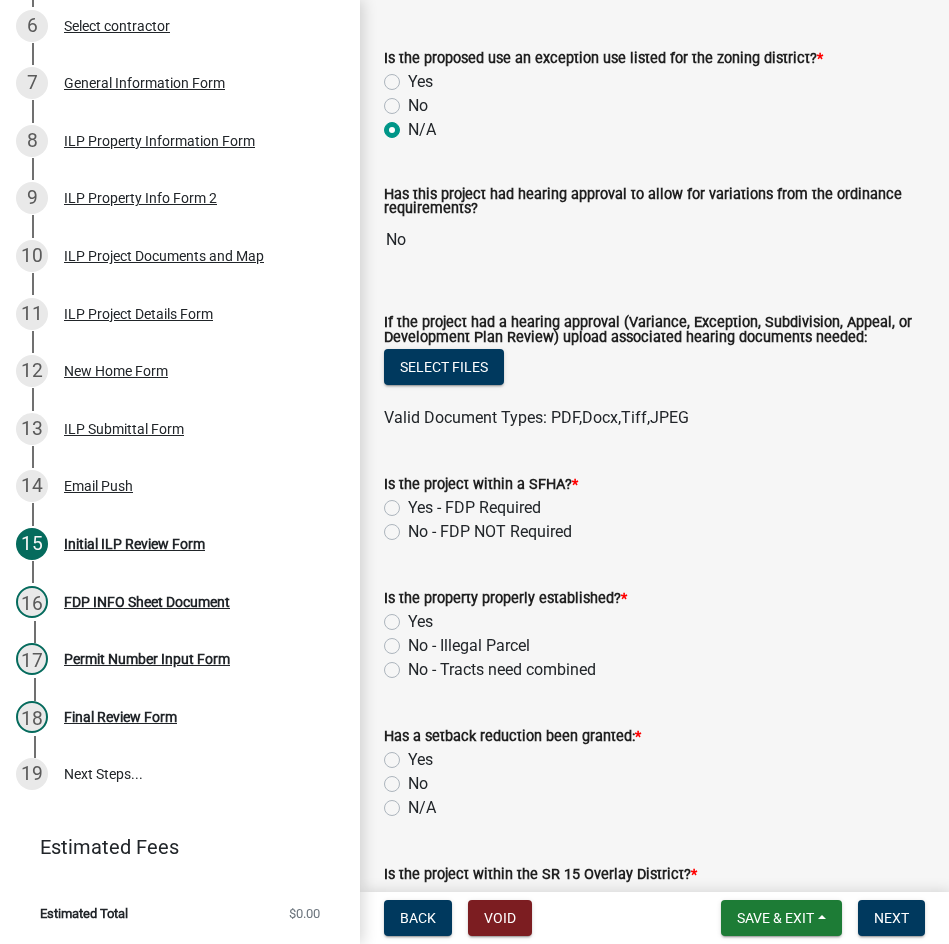 scroll, scrollTop: 500, scrollLeft: 0, axis: vertical 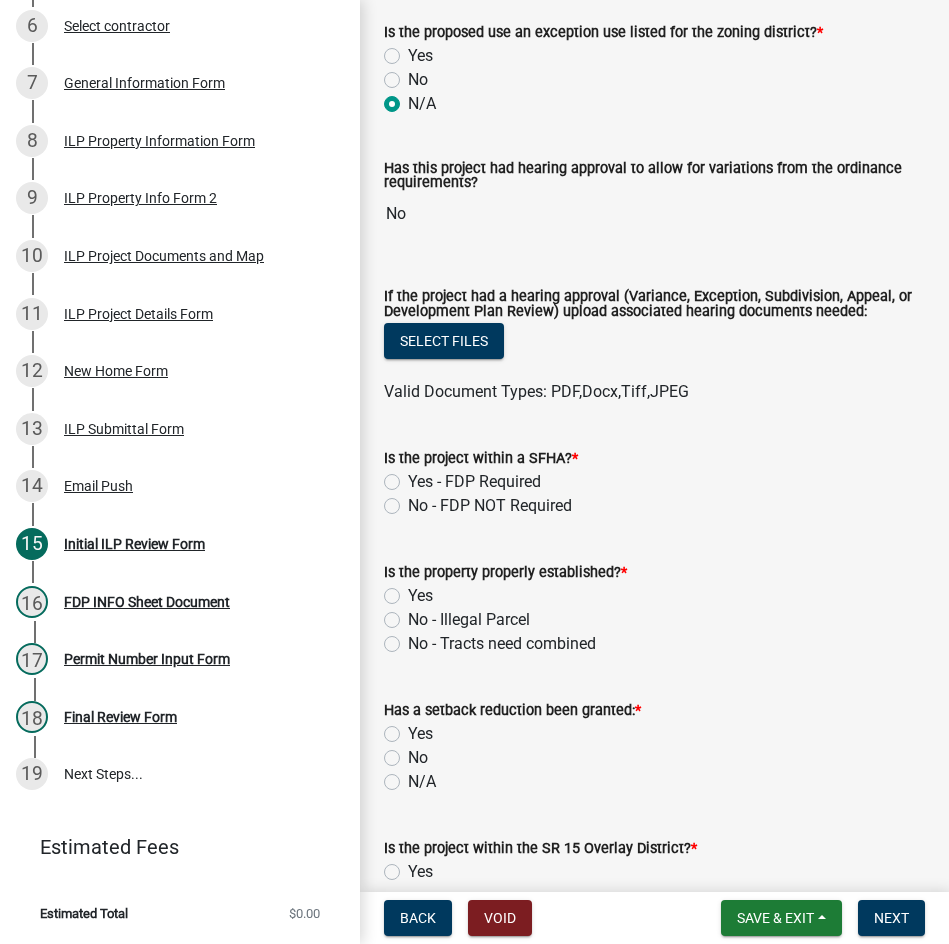 click on "No - FDP NOT Required" 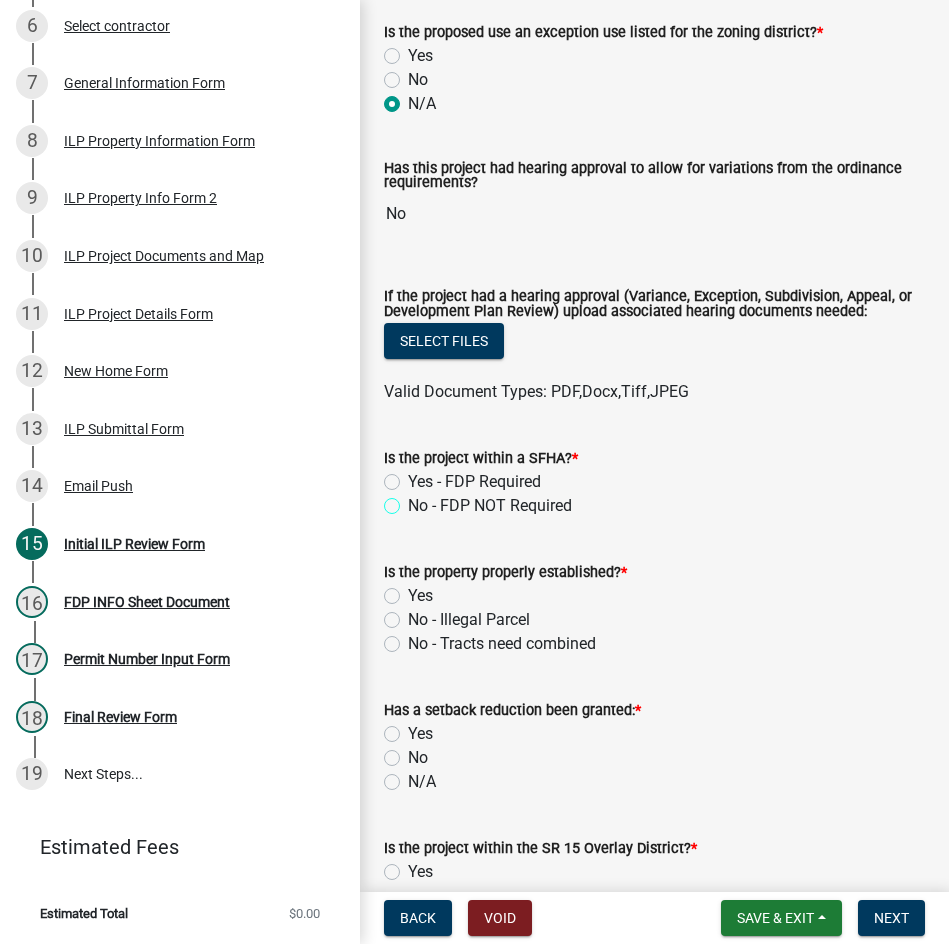 click on "No - FDP NOT Required" at bounding box center (414, 500) 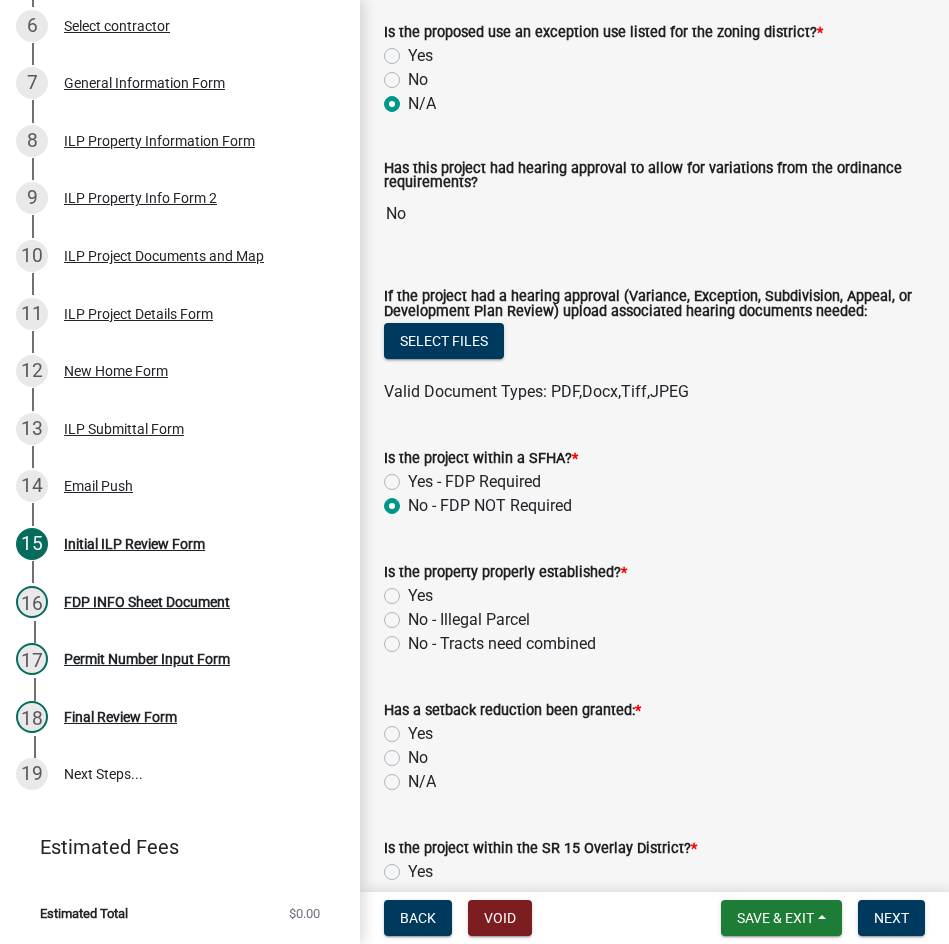 radio on "true" 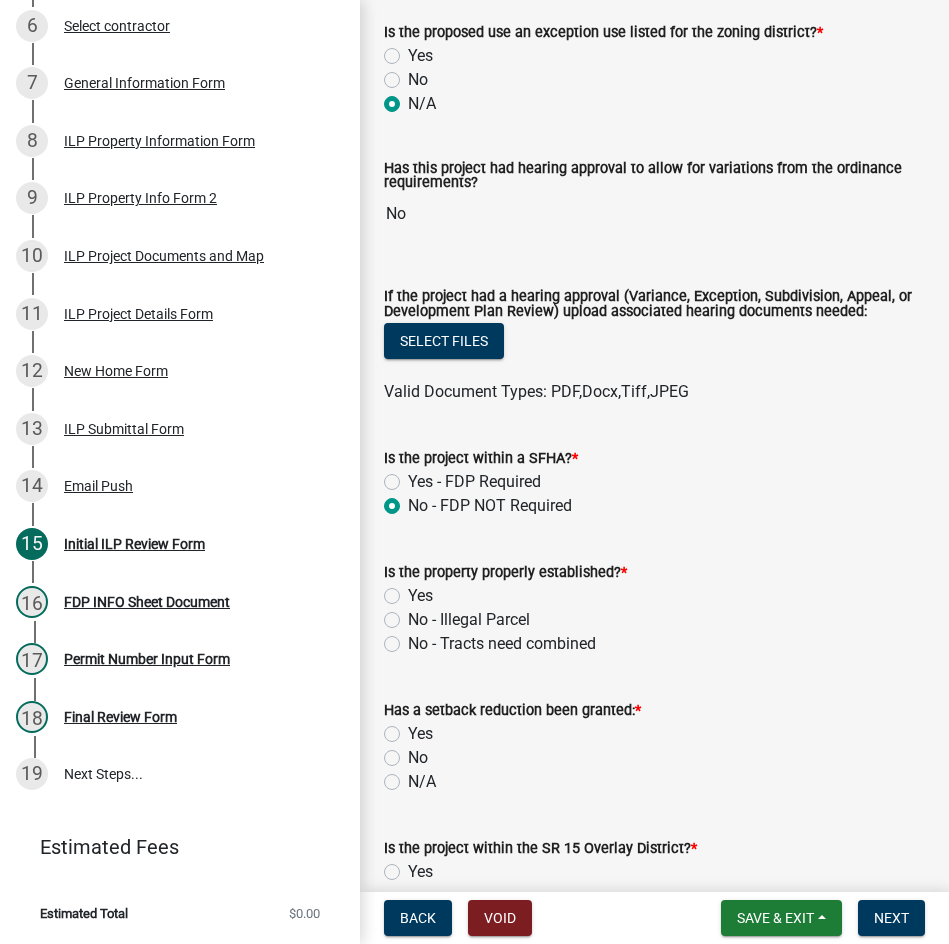 click on "Yes" 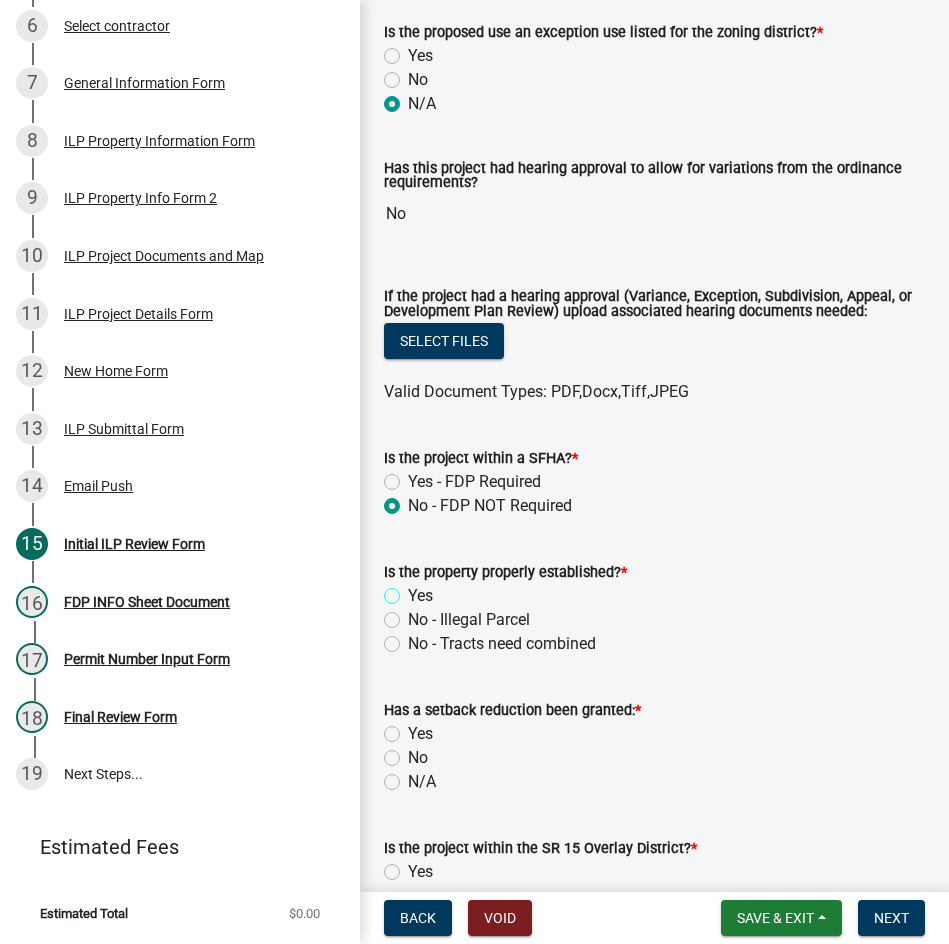 click on "Yes" at bounding box center [414, 590] 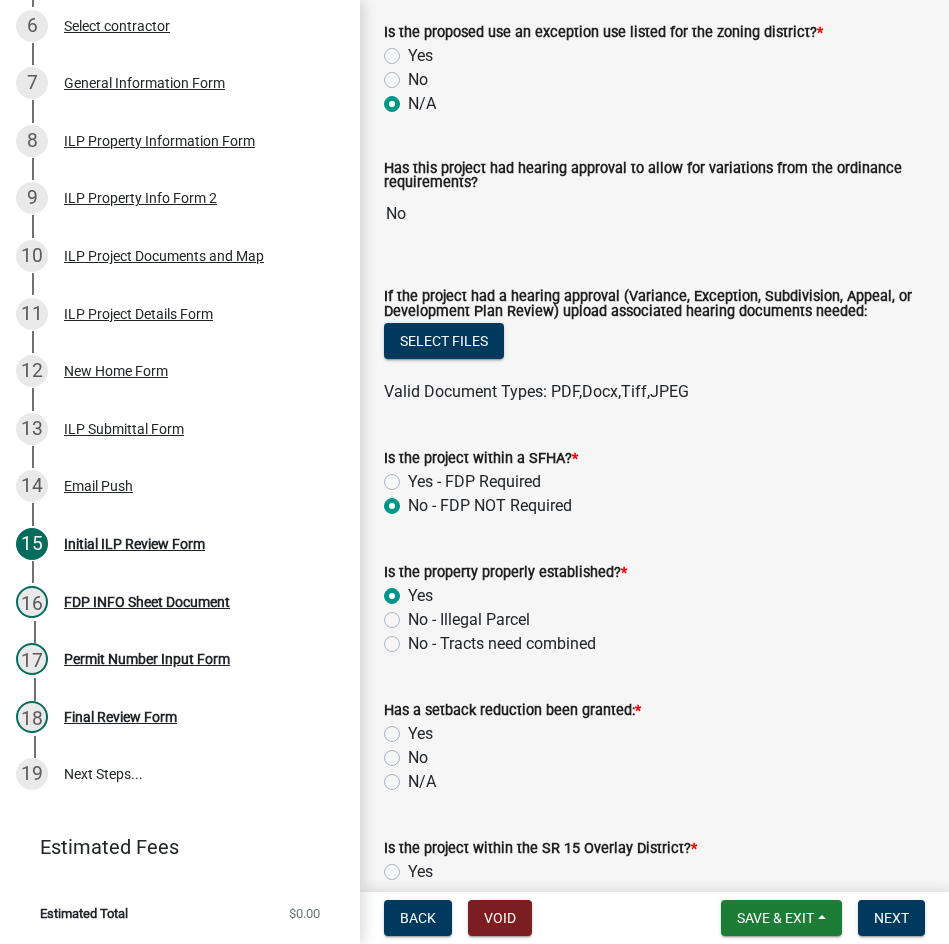radio on "true" 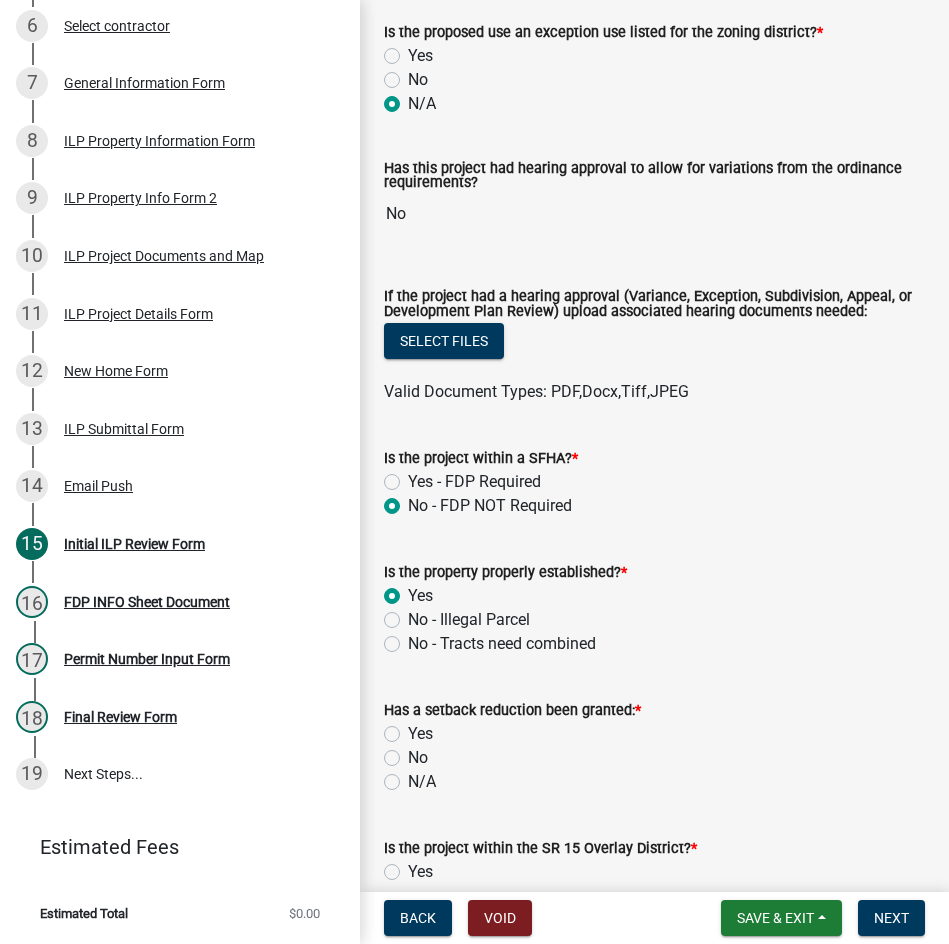 click on "No" 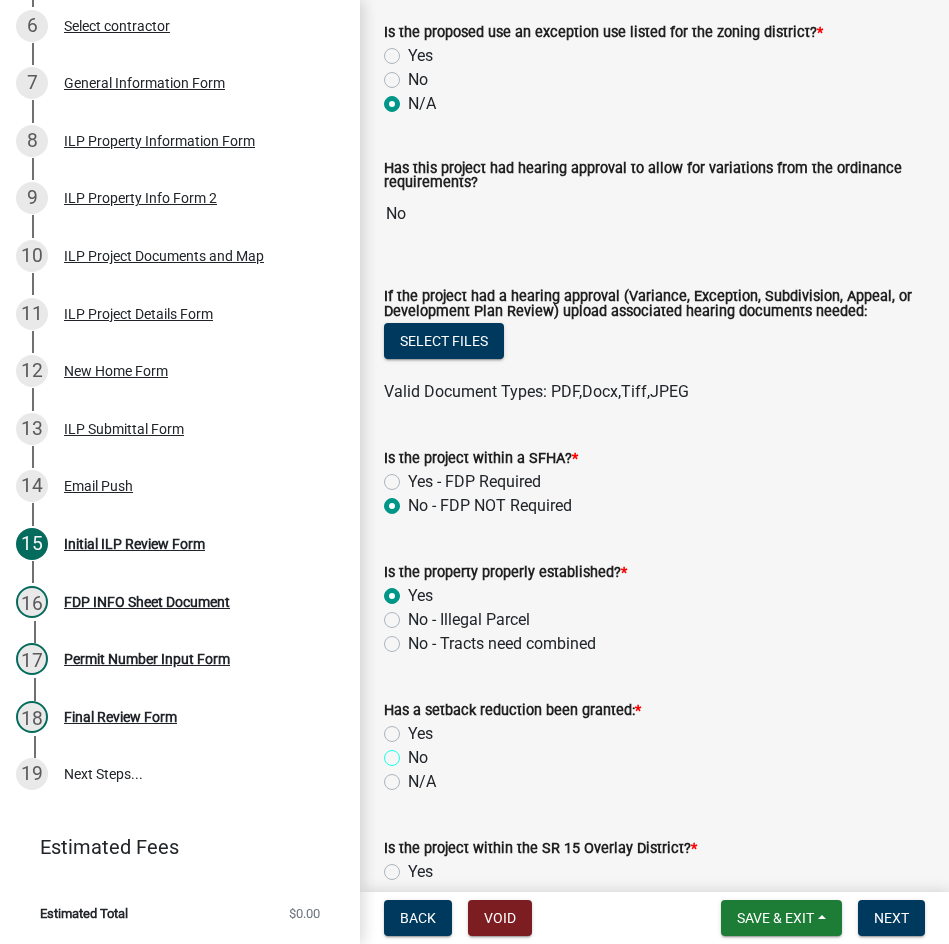 click on "No" at bounding box center [414, 752] 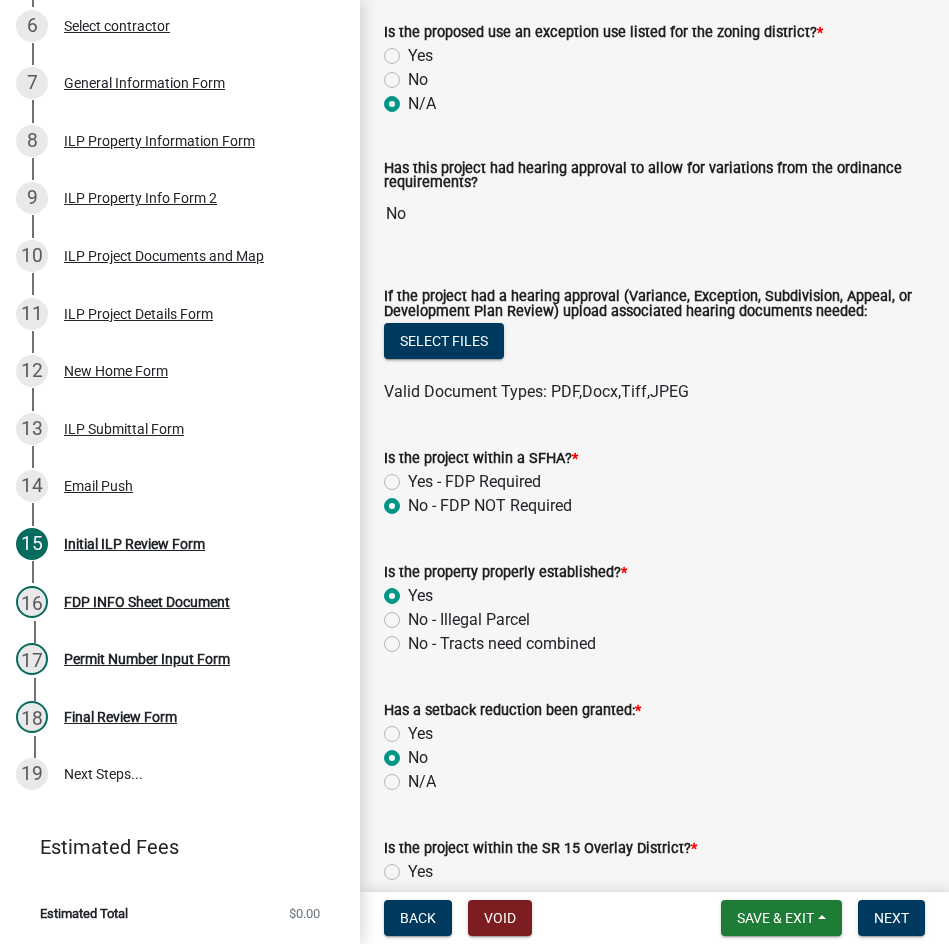 radio on "true" 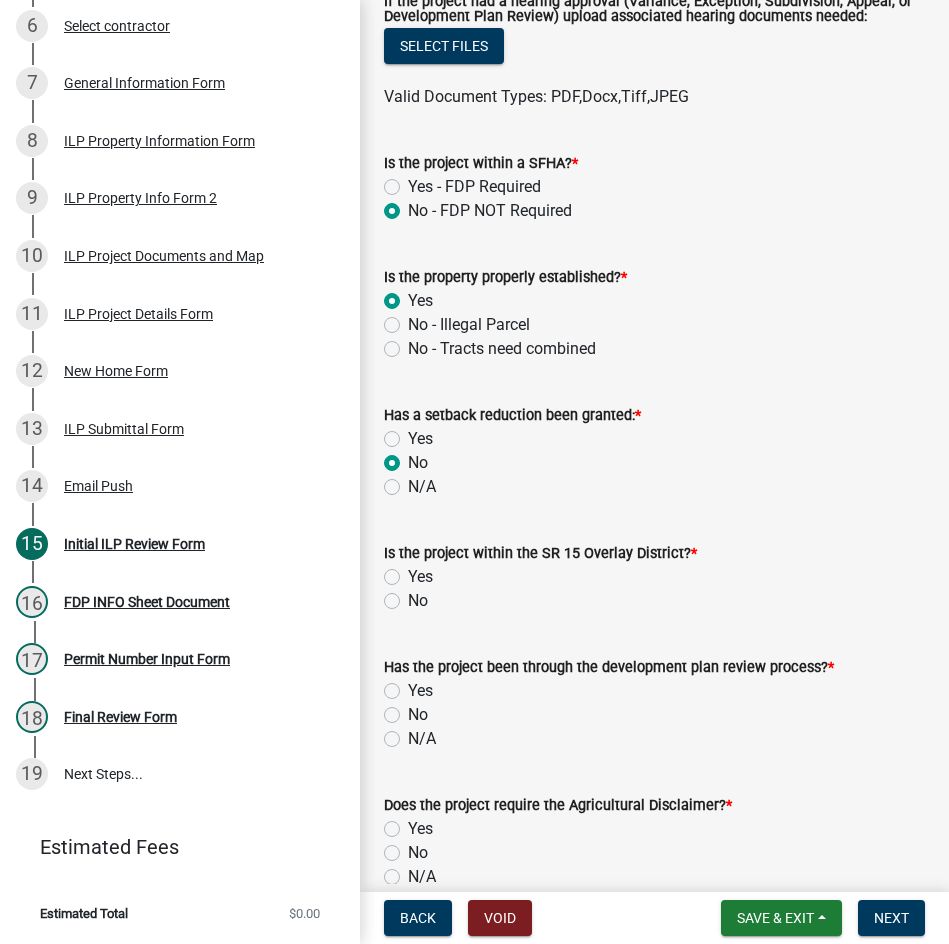 scroll, scrollTop: 800, scrollLeft: 0, axis: vertical 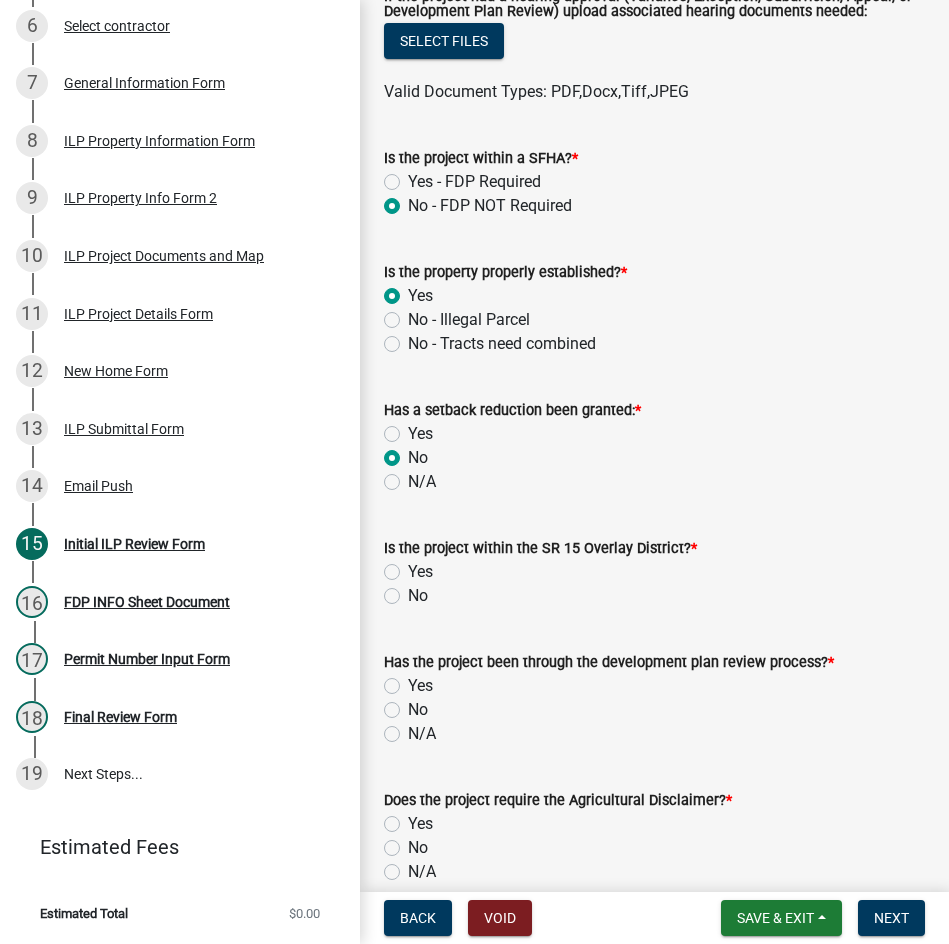 click on "No" 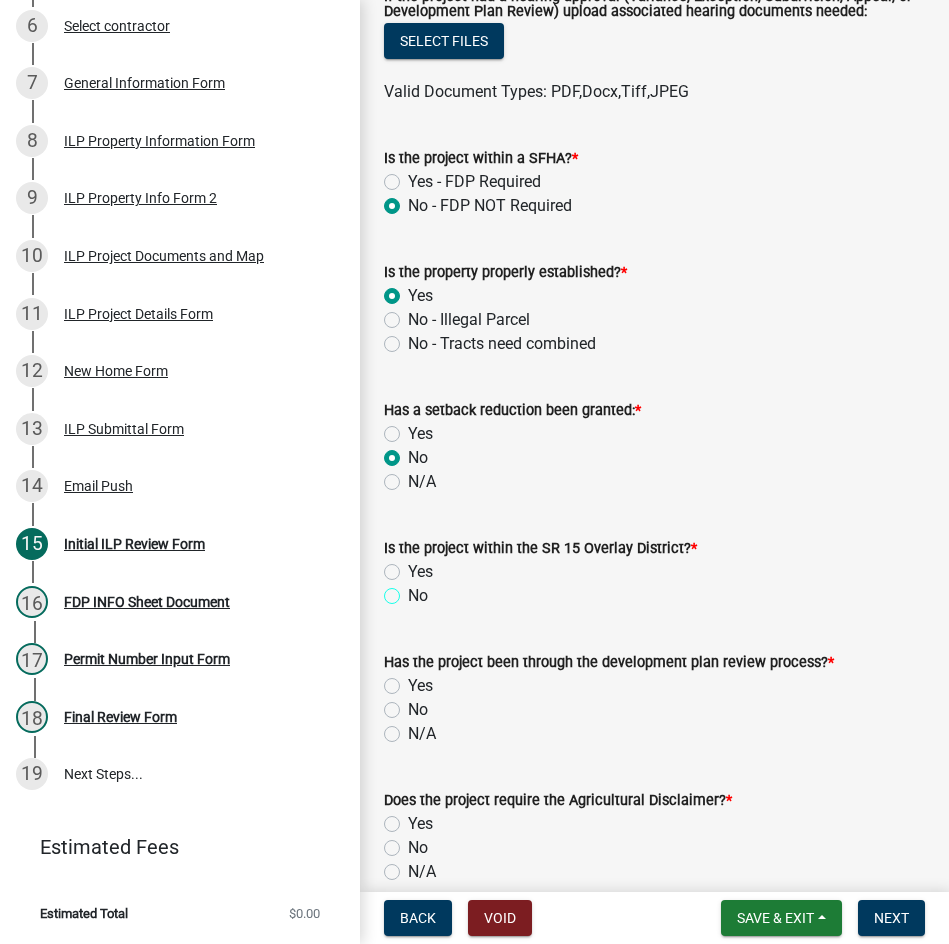 click on "No" at bounding box center [414, 590] 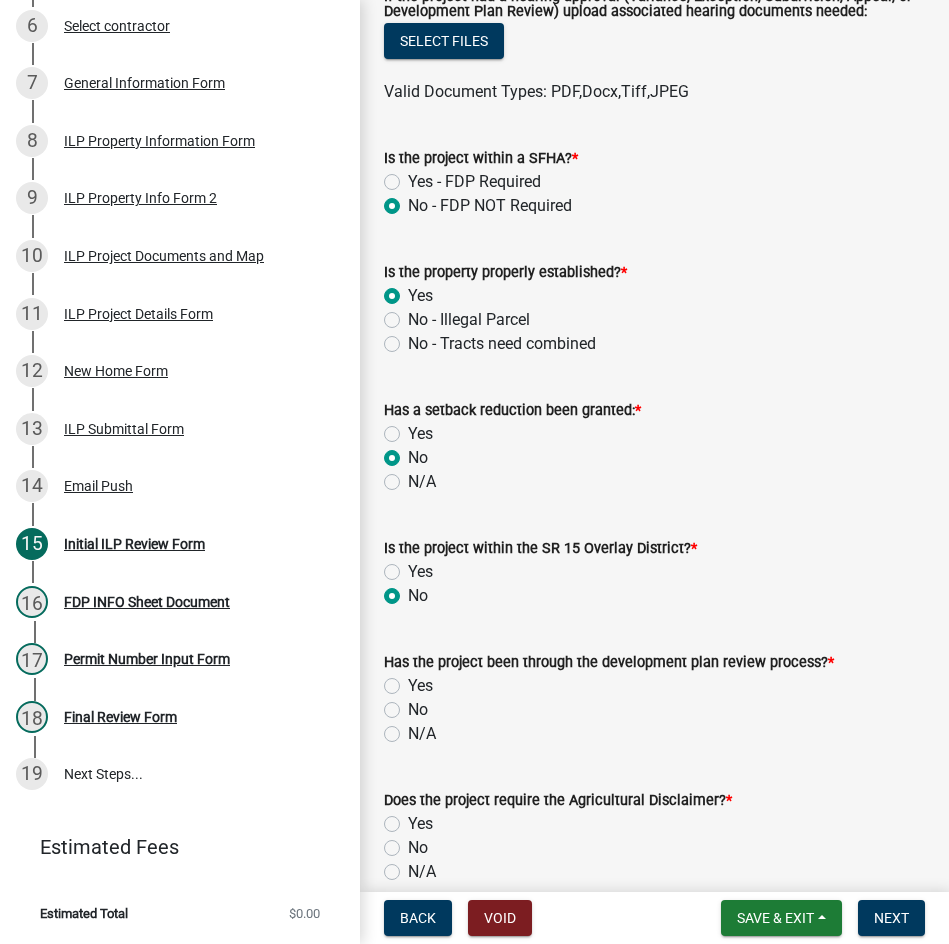 radio on "true" 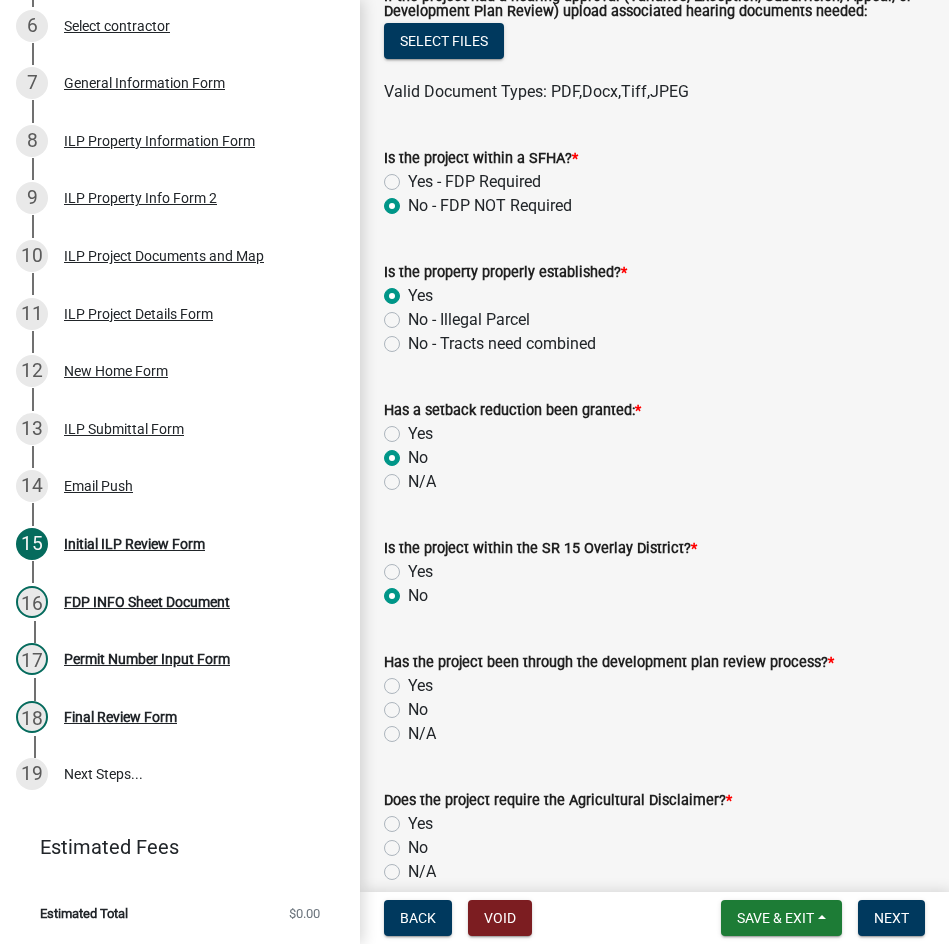 click on "N/A" 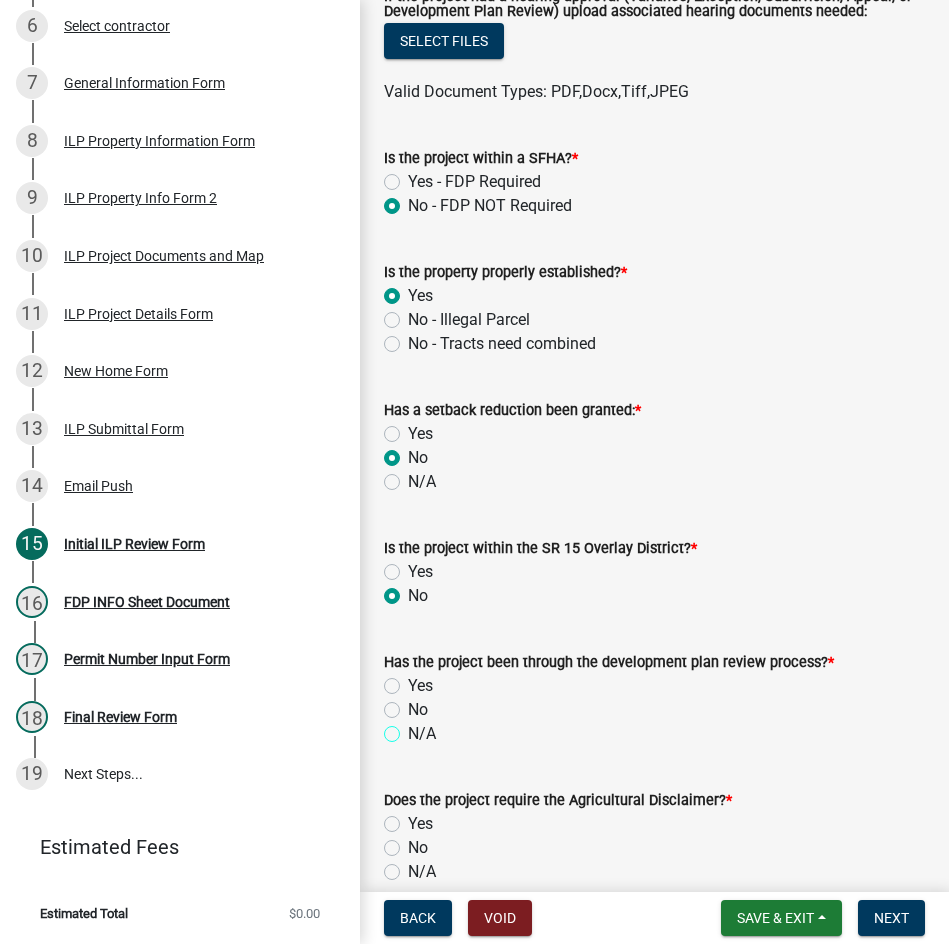 click on "N/A" at bounding box center [414, 728] 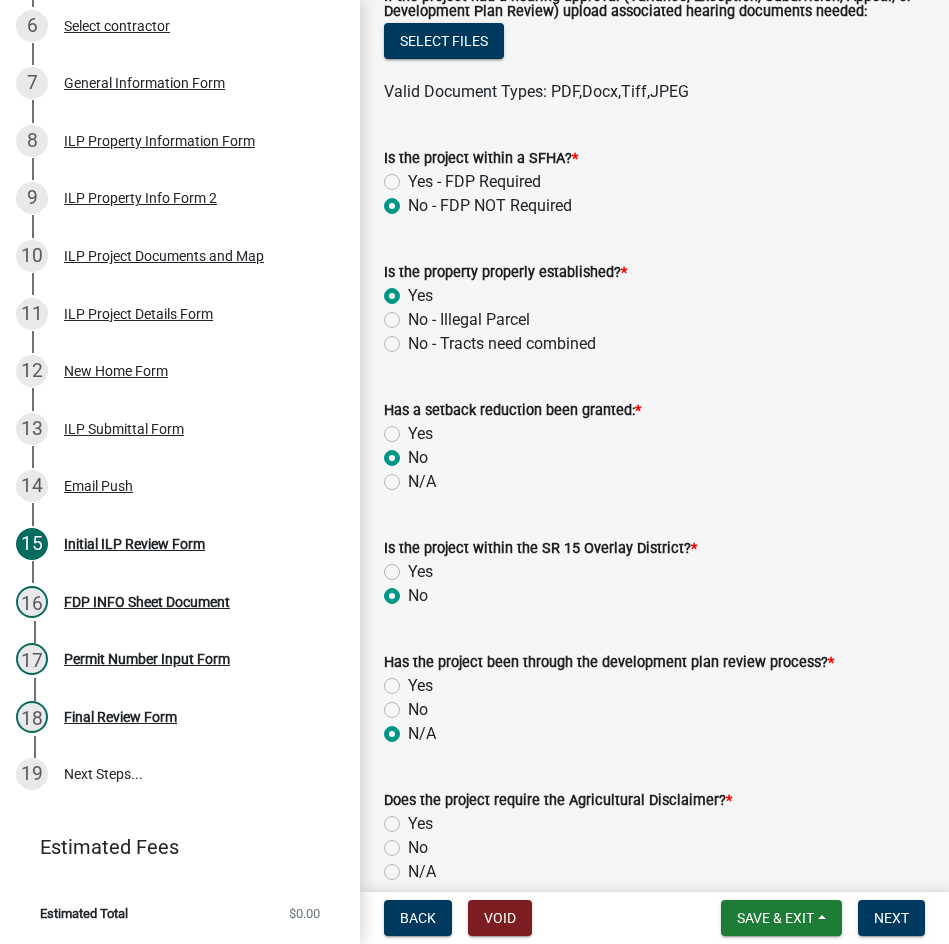 radio on "true" 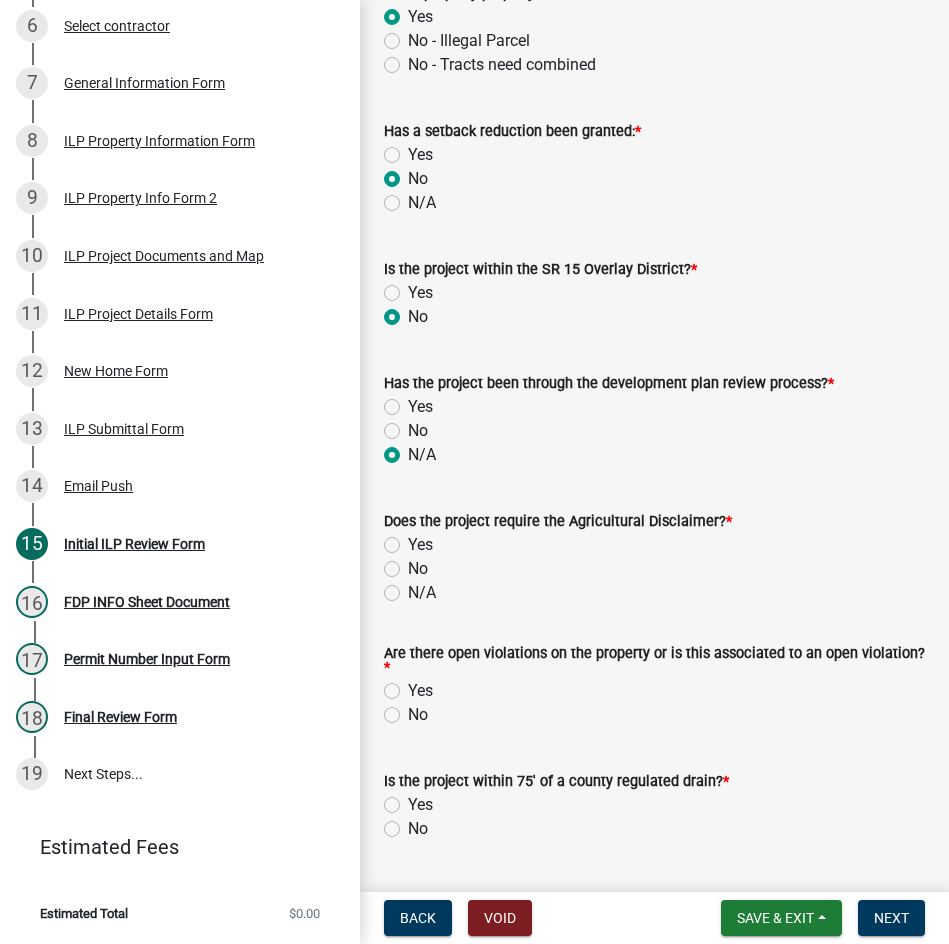 scroll, scrollTop: 1100, scrollLeft: 0, axis: vertical 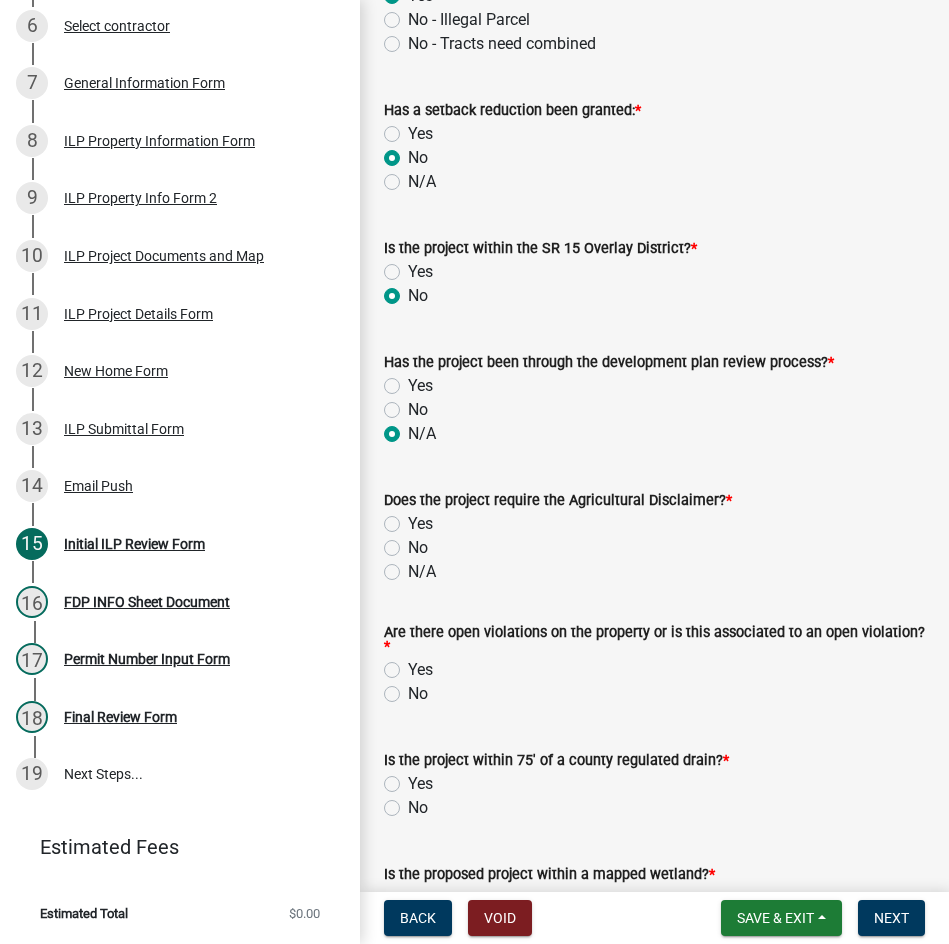 click on "No" 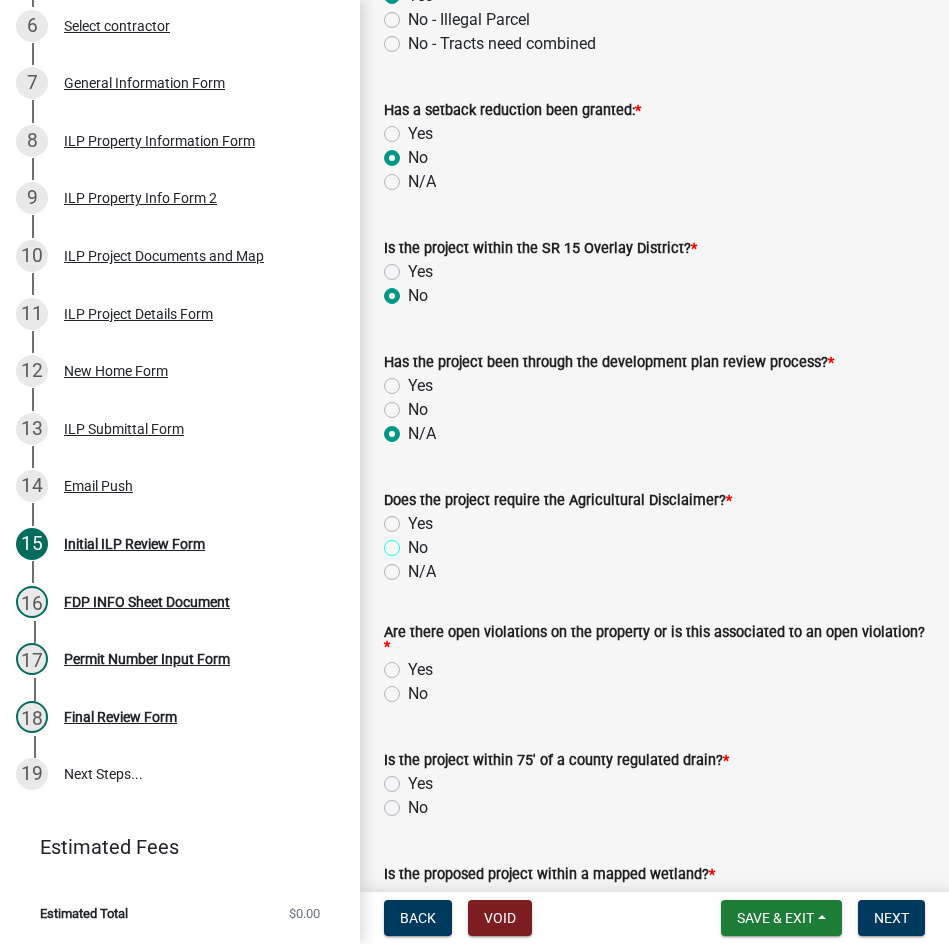 click on "No" at bounding box center [414, 542] 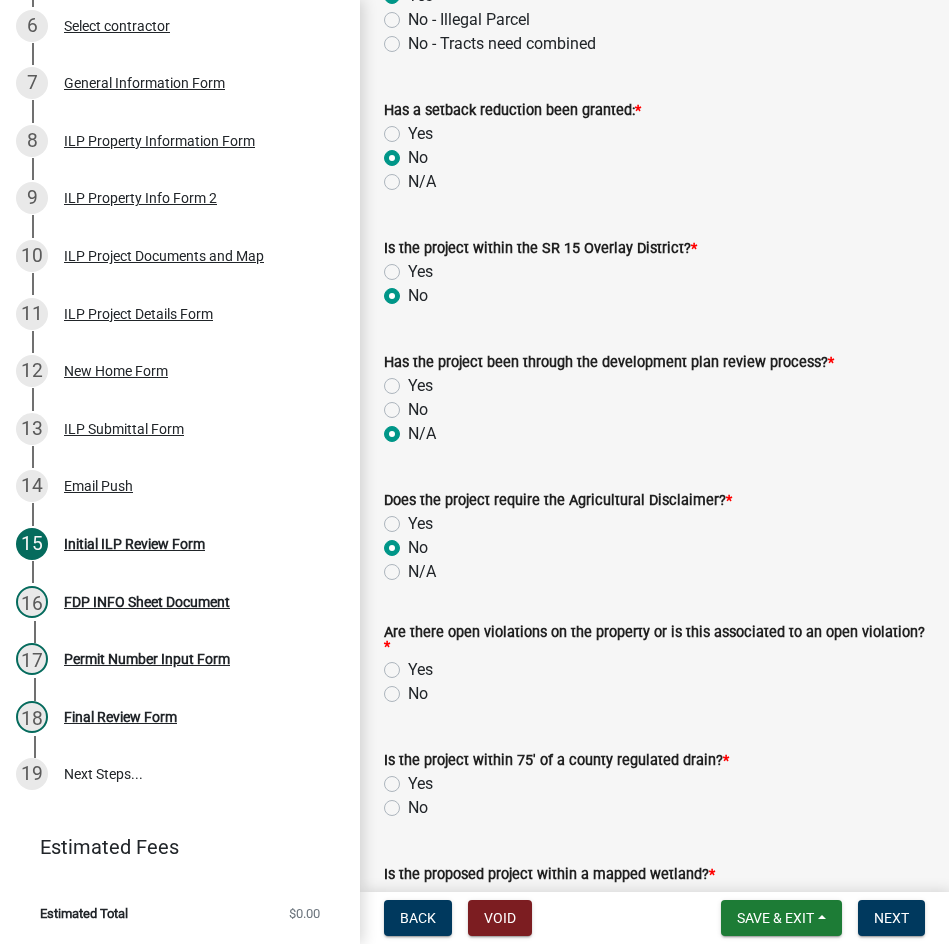 radio on "true" 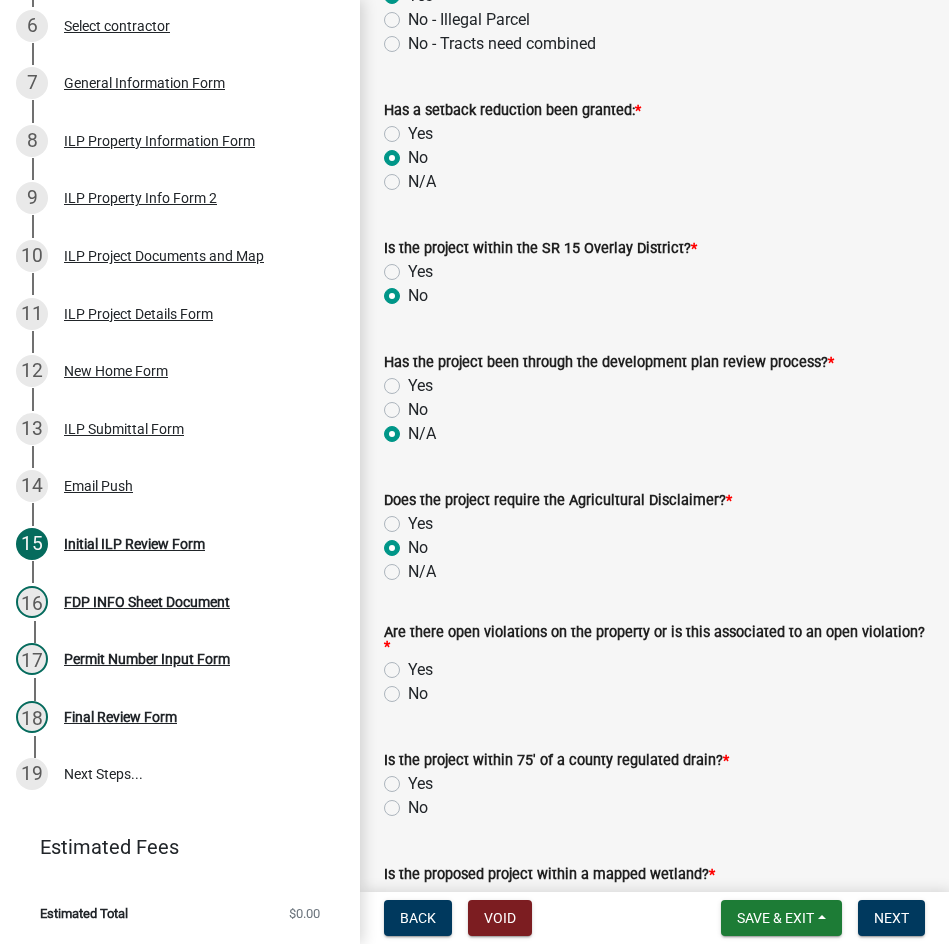 click on "No" 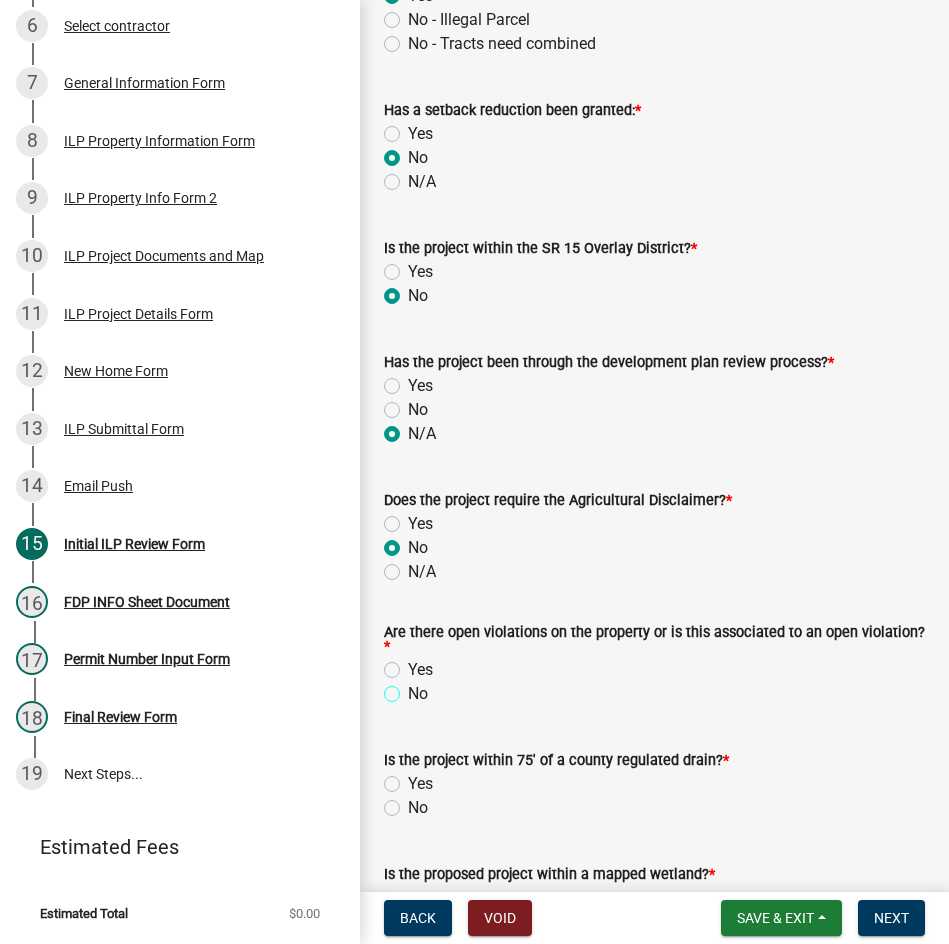click on "No" at bounding box center (414, 688) 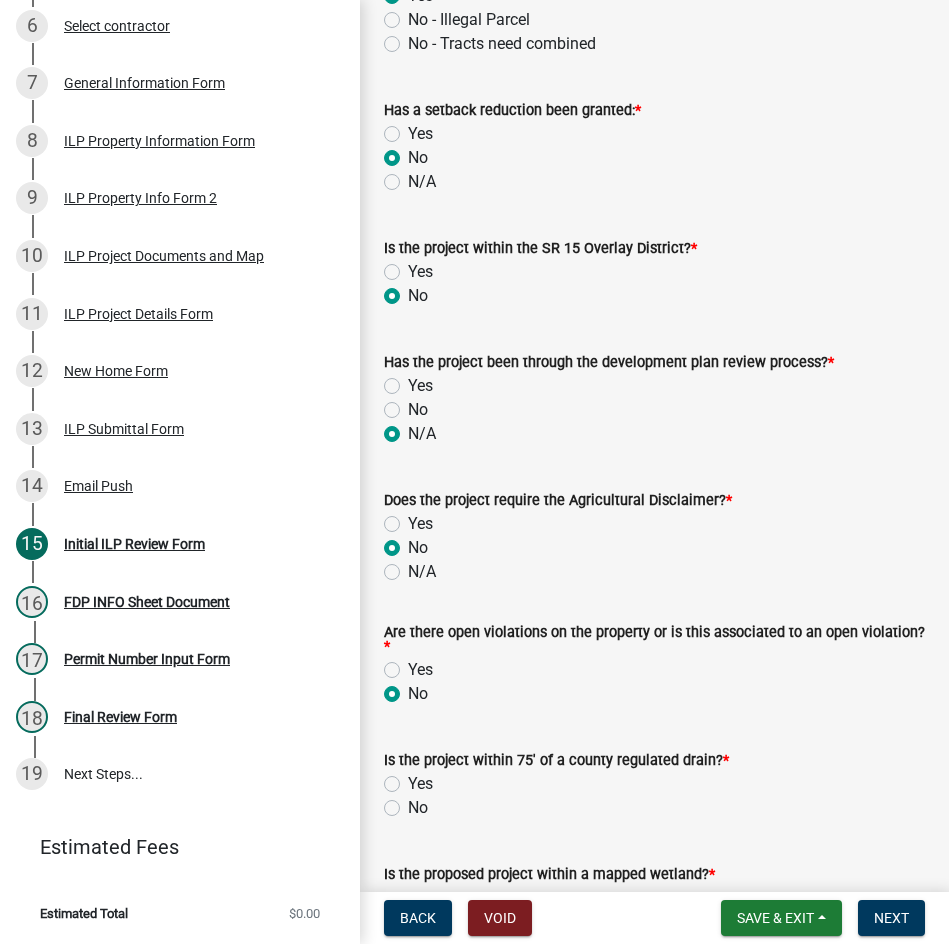 radio on "true" 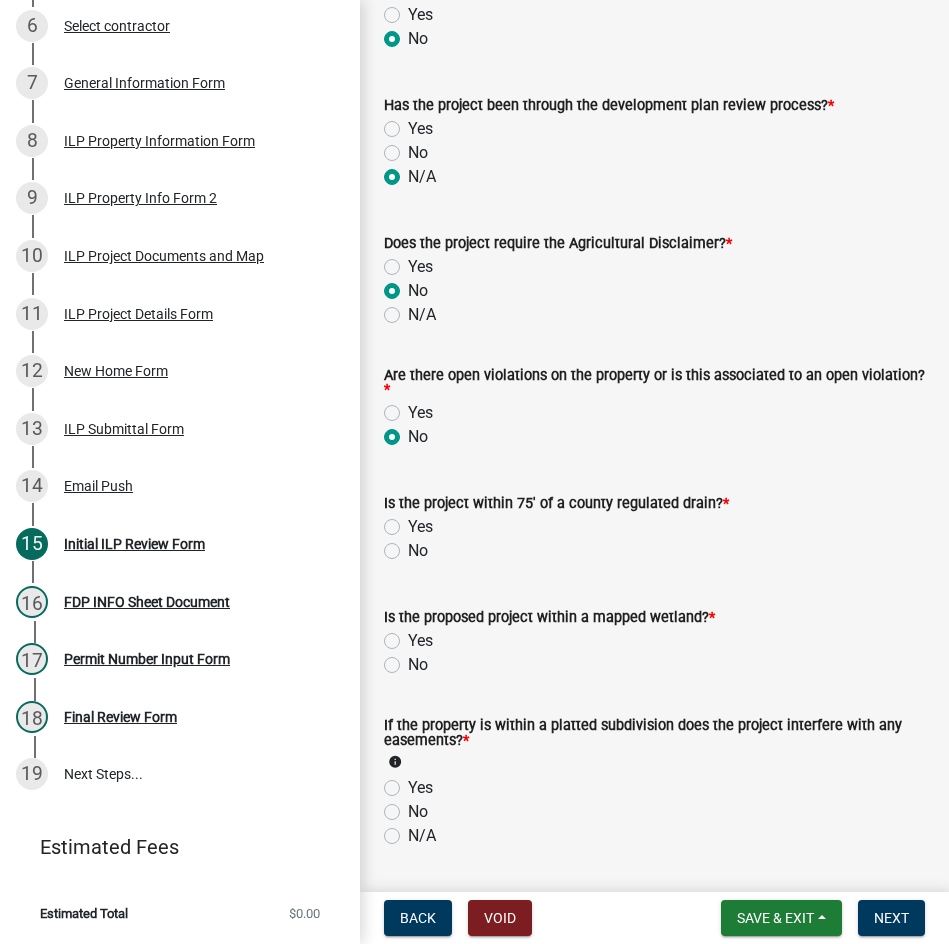 scroll, scrollTop: 1500, scrollLeft: 0, axis: vertical 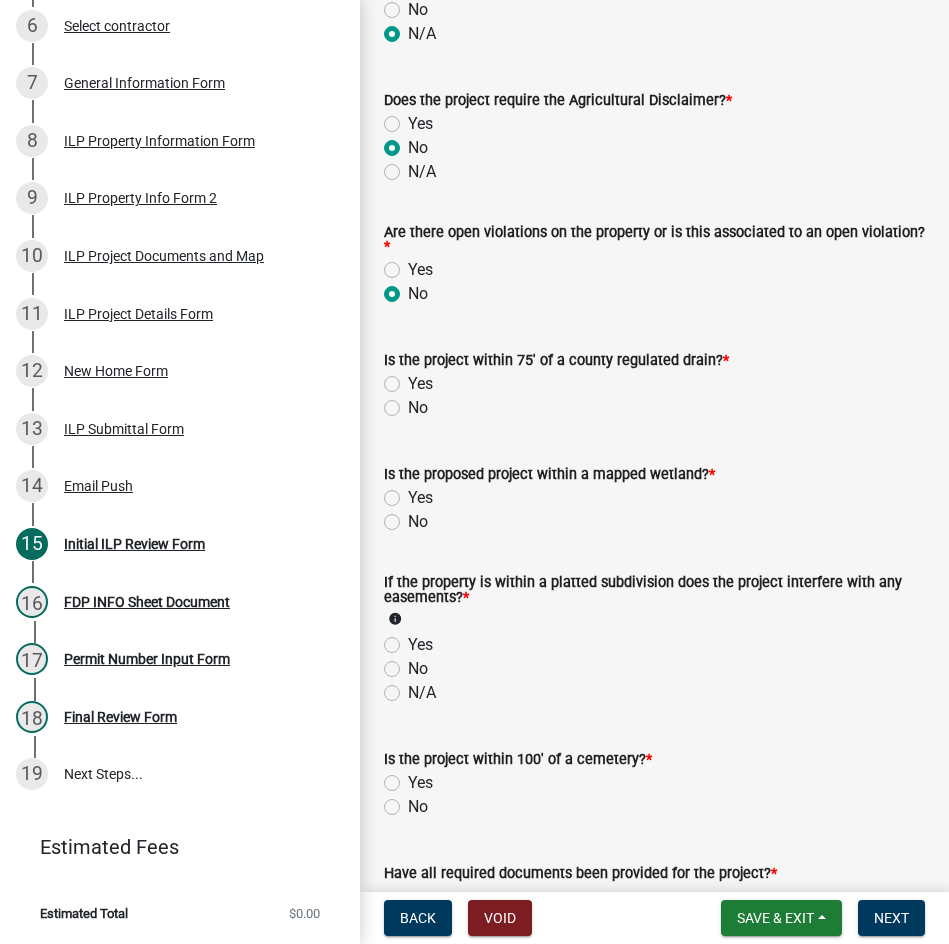 click on "No" 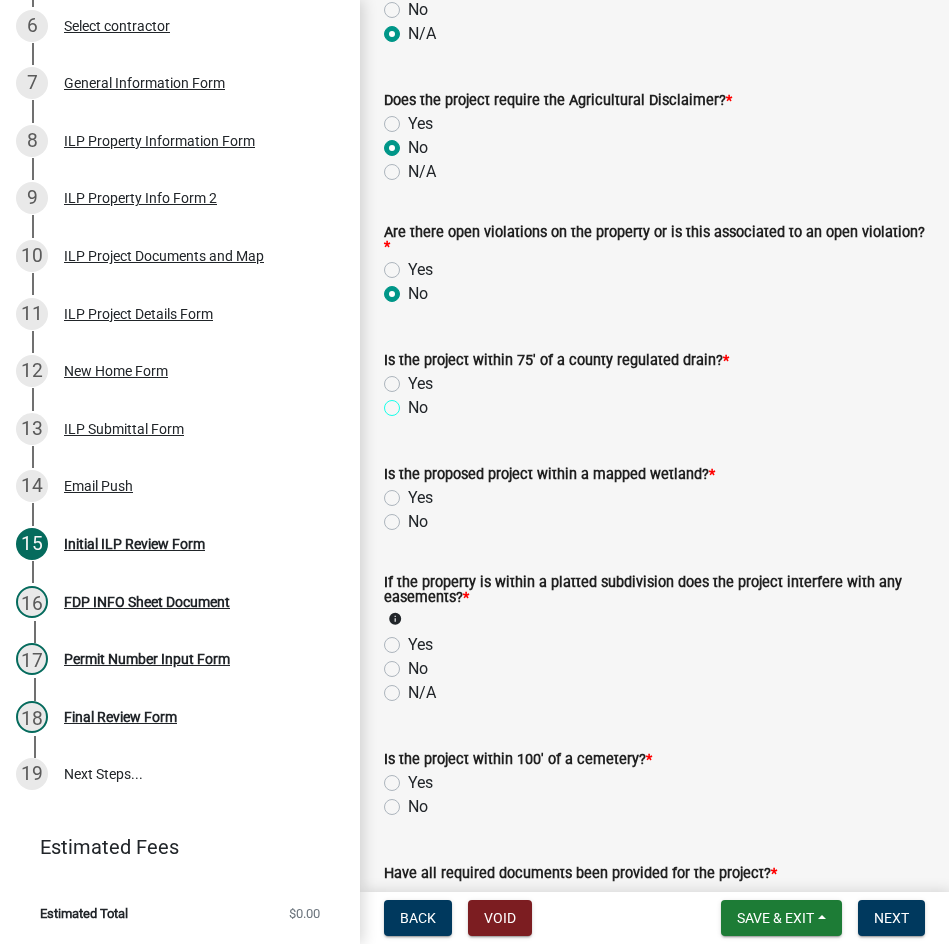 click on "No" at bounding box center [414, 402] 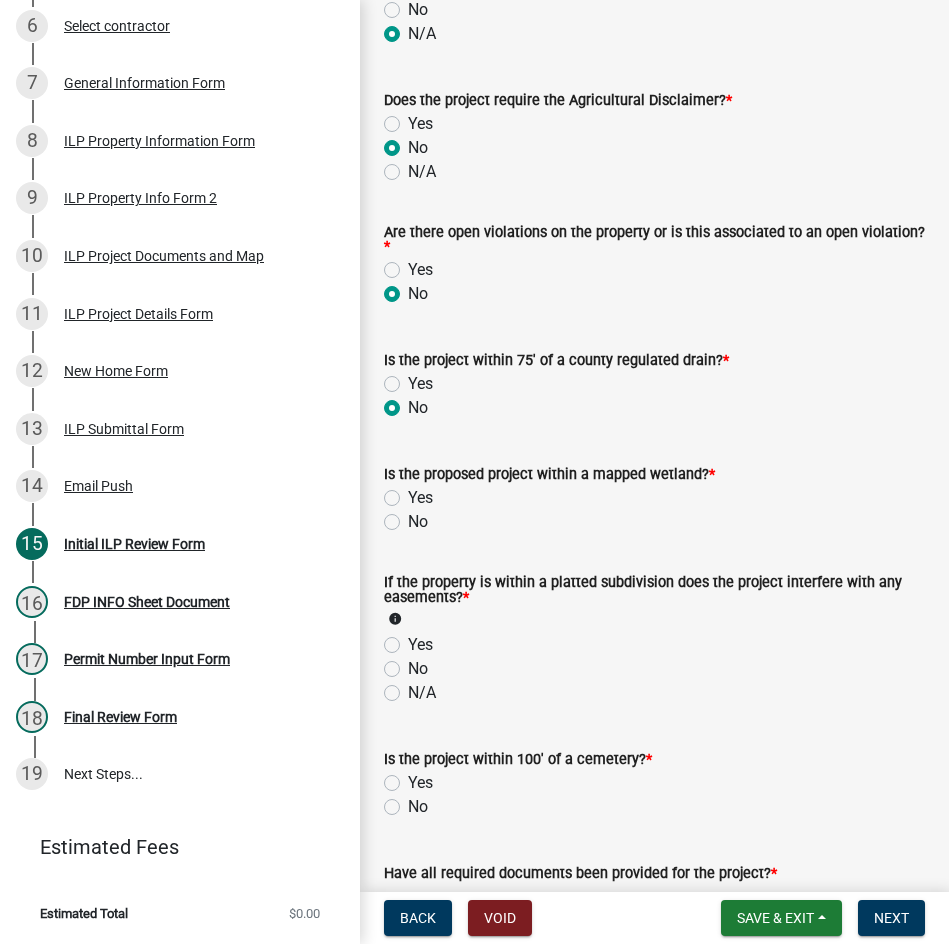 radio on "true" 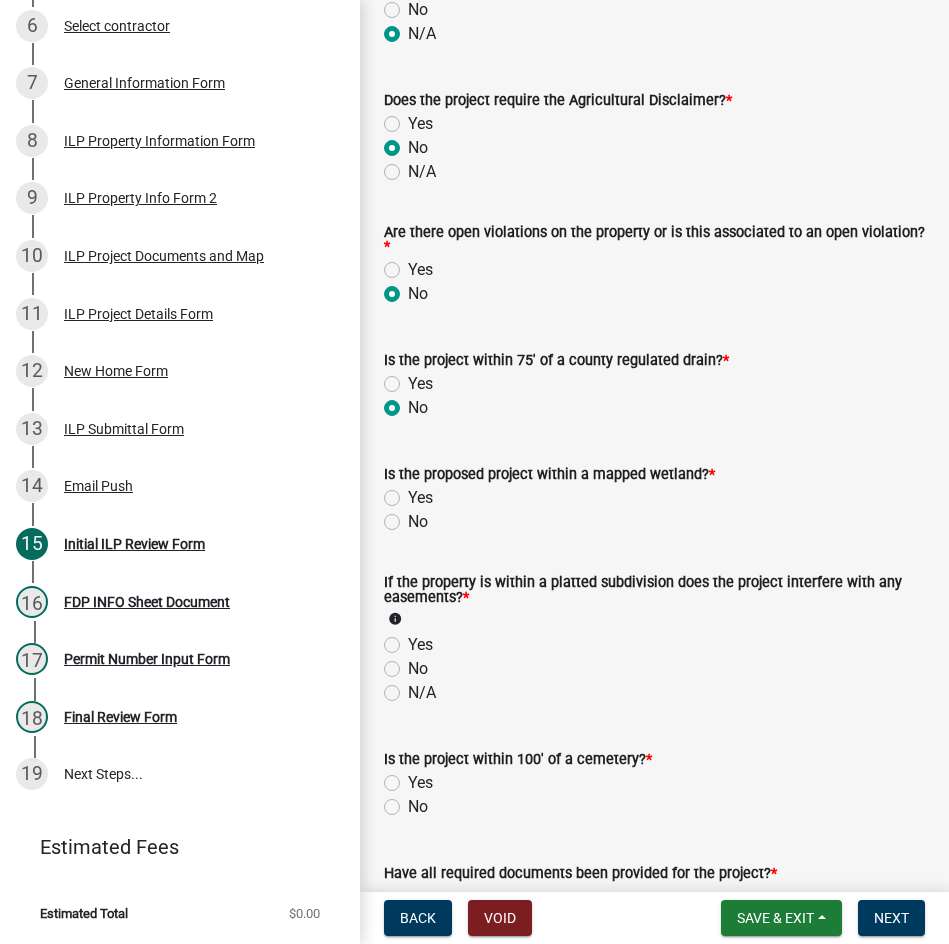 click on "No" 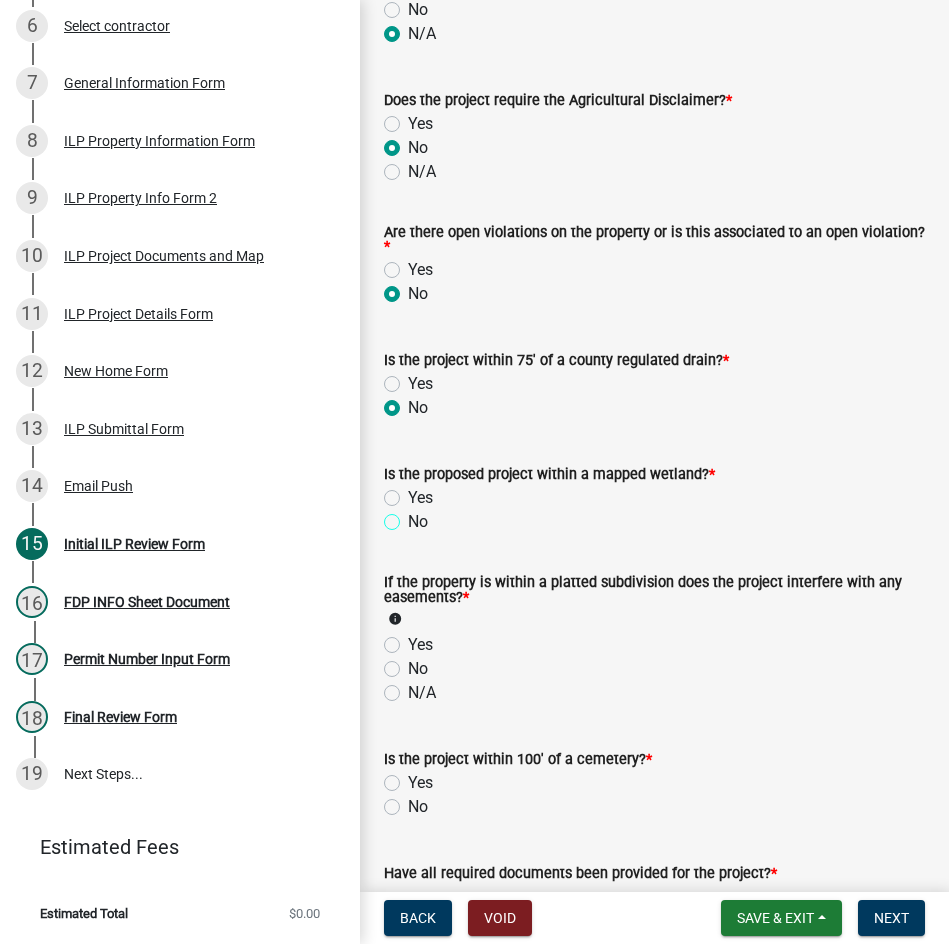 click on "No" at bounding box center [414, 516] 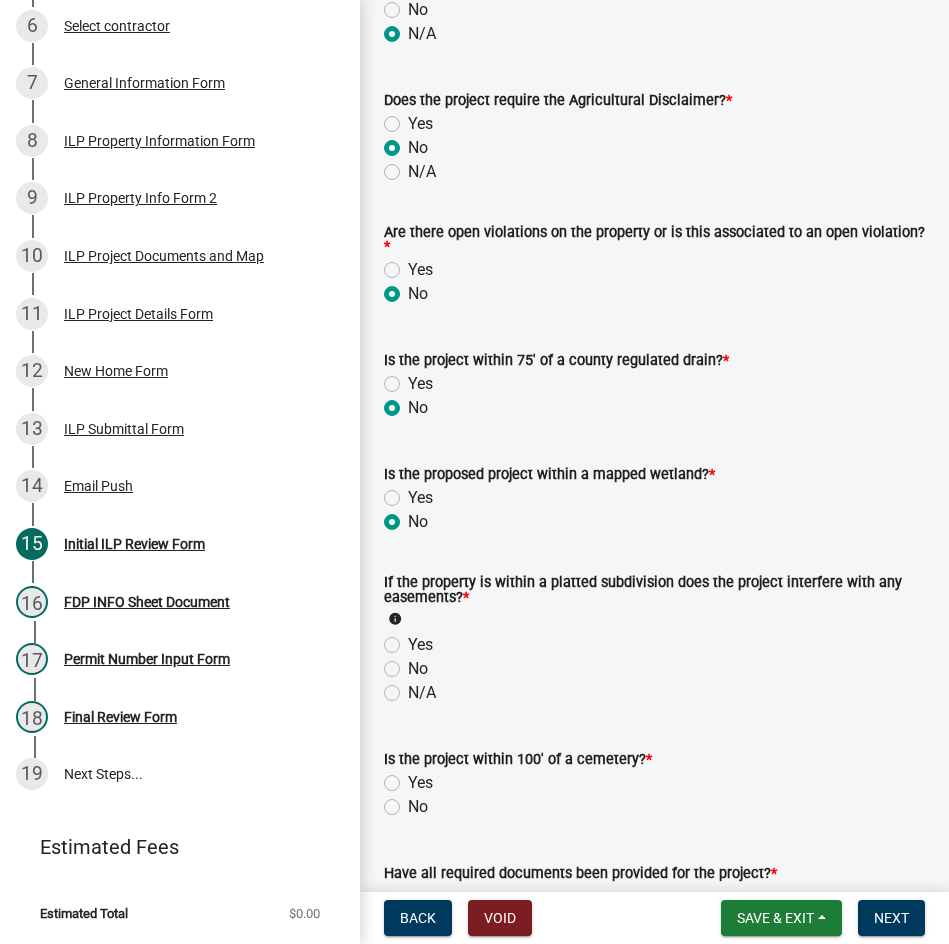 radio on "true" 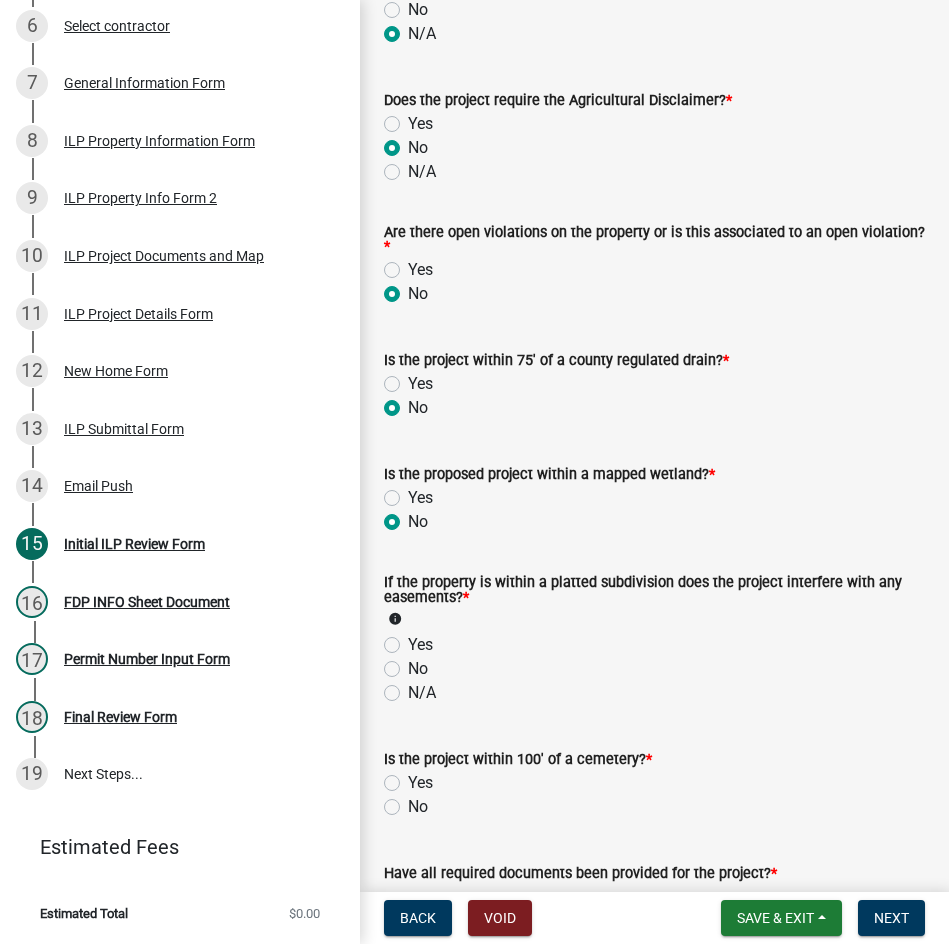 click on "N/A" 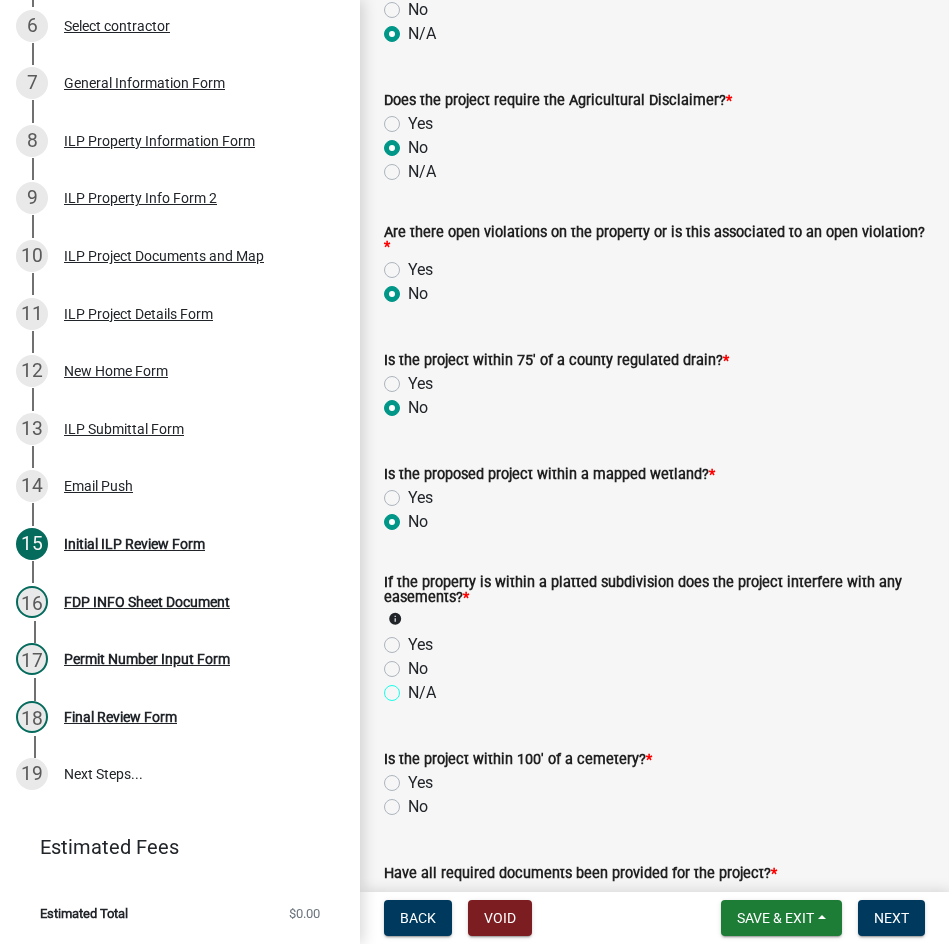 click on "N/A" at bounding box center (414, 687) 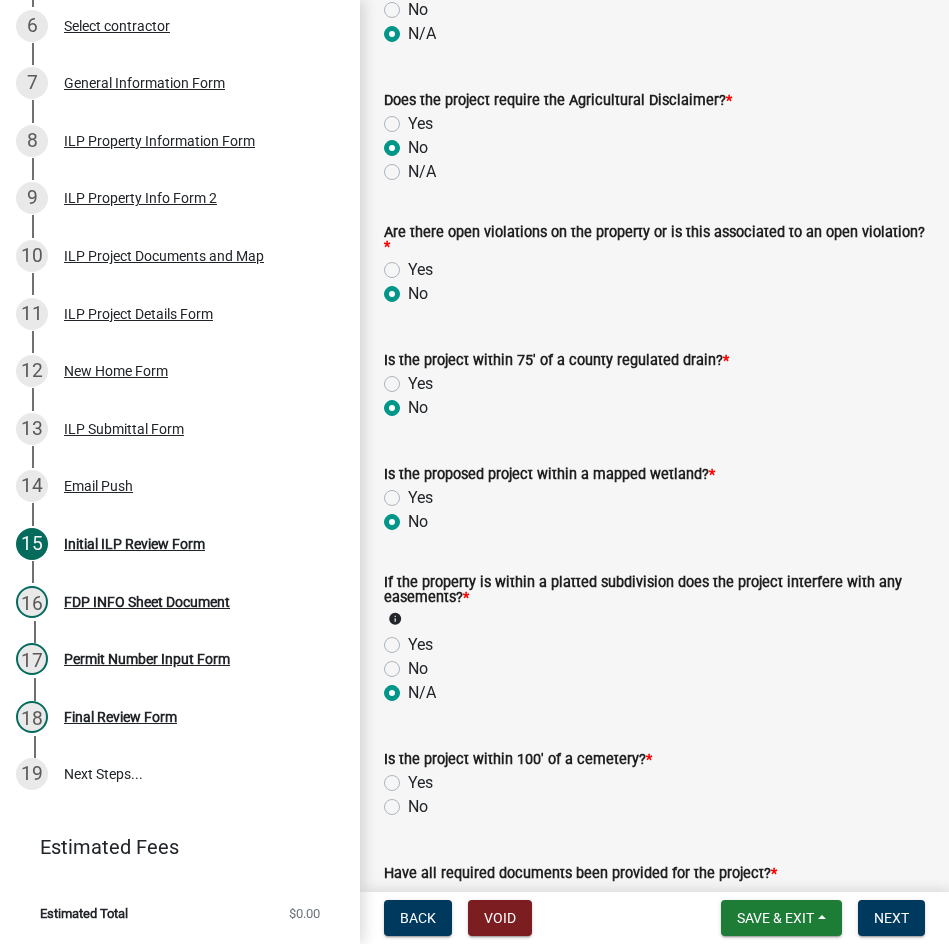radio on "true" 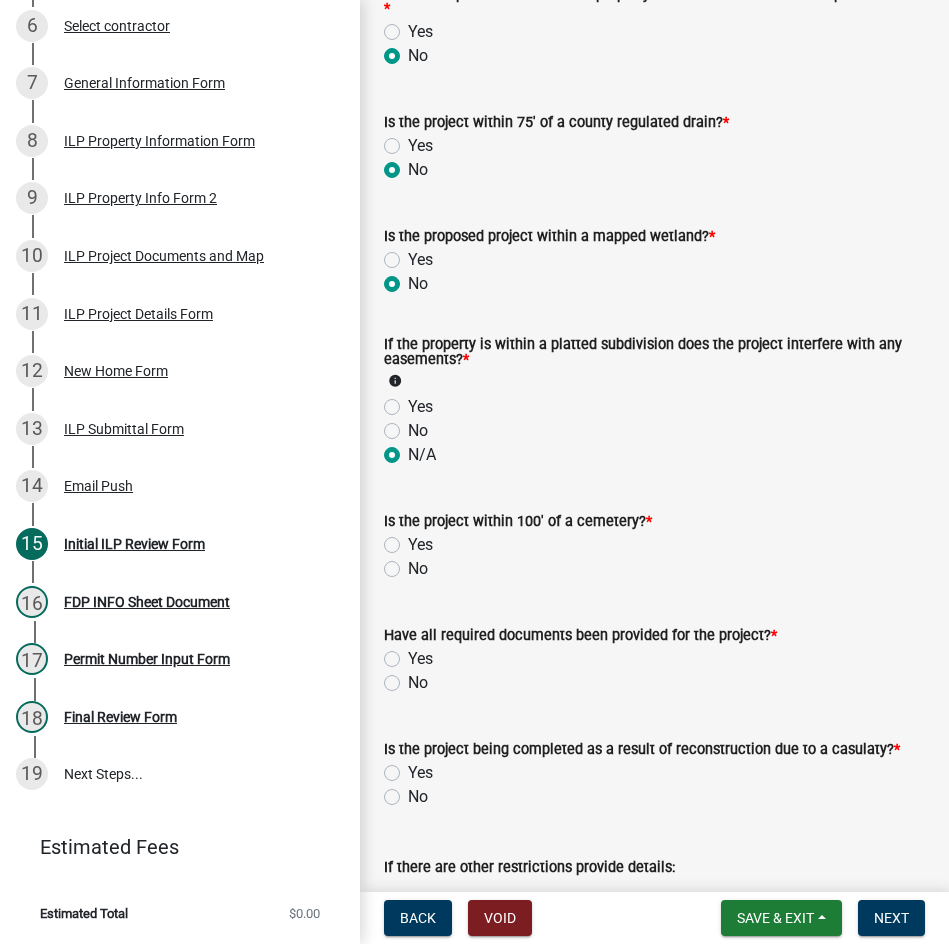 scroll, scrollTop: 1900, scrollLeft: 0, axis: vertical 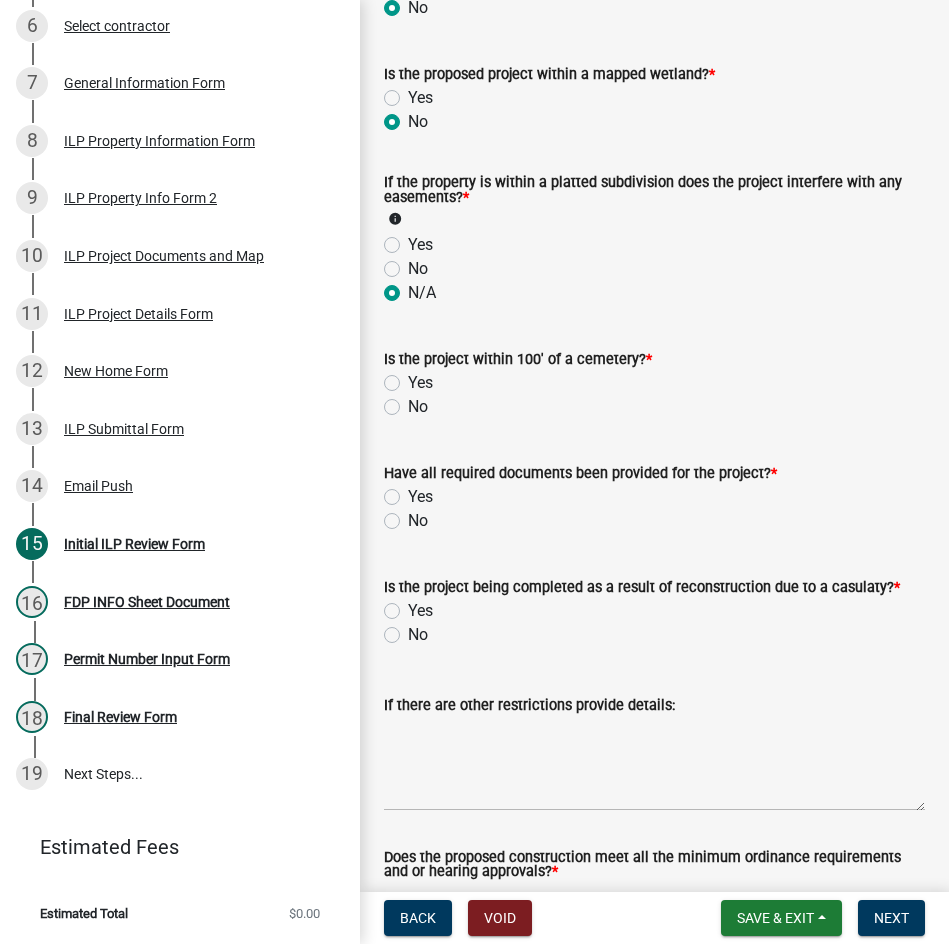 click on "No" 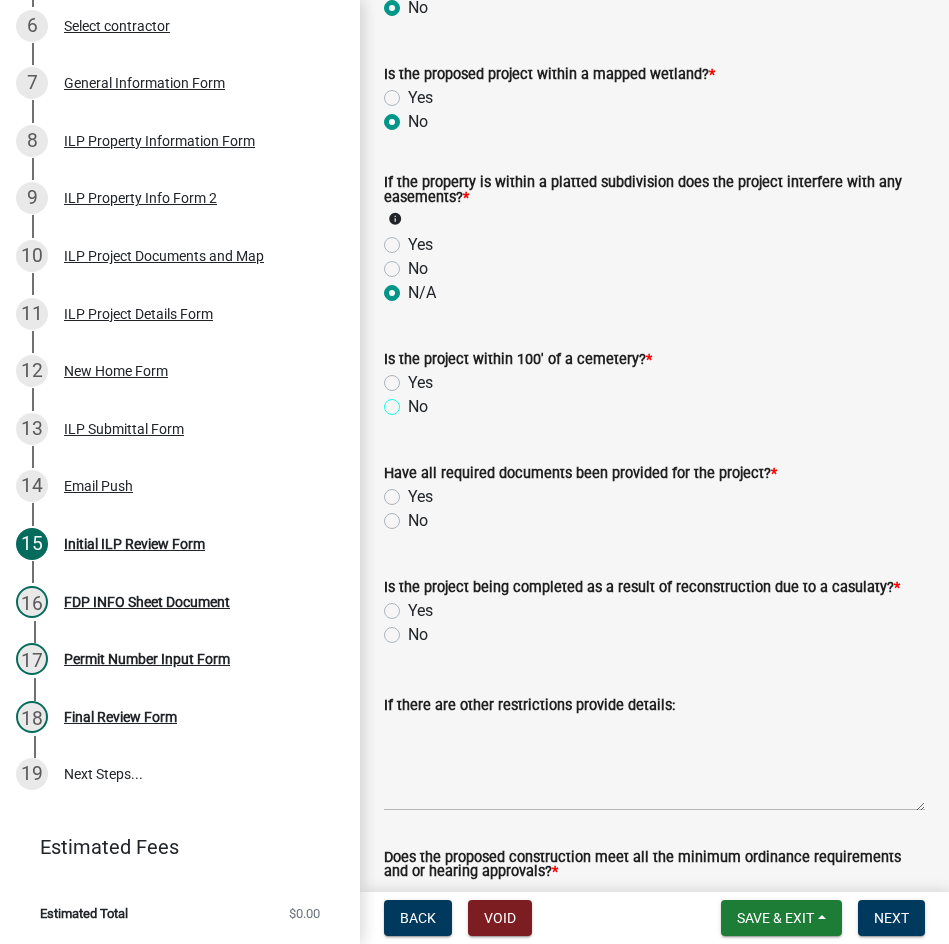 click on "No" at bounding box center (414, 401) 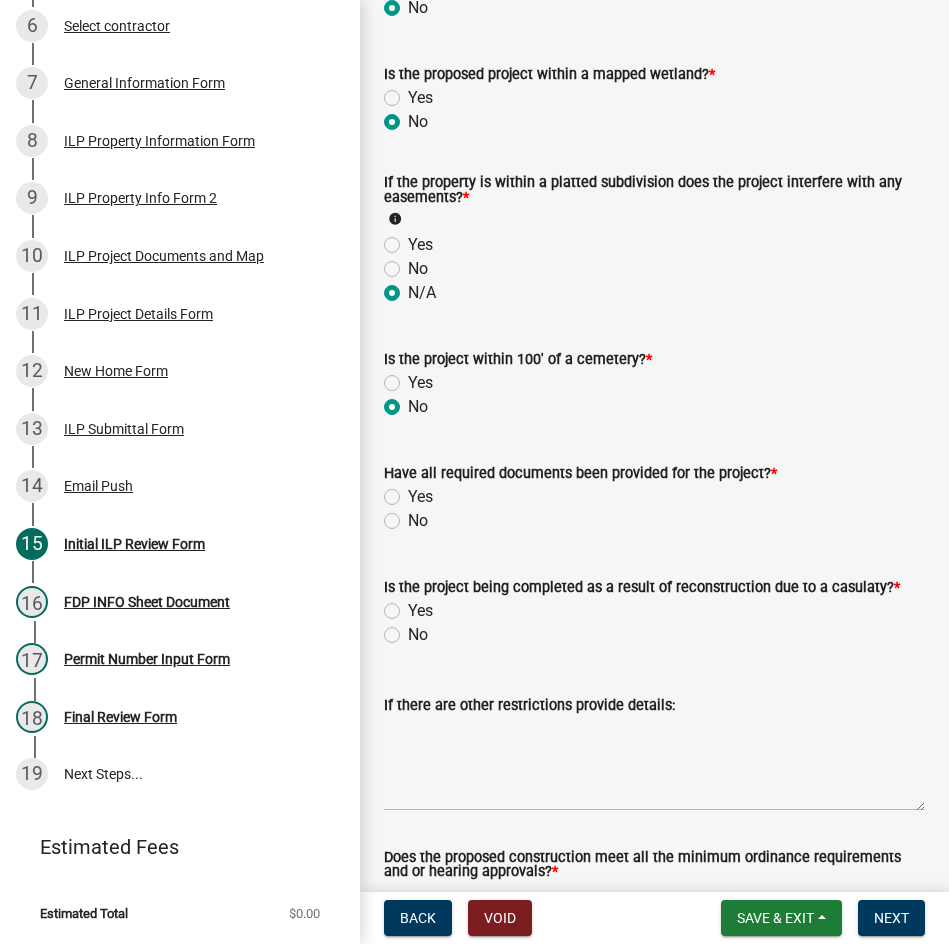 radio on "true" 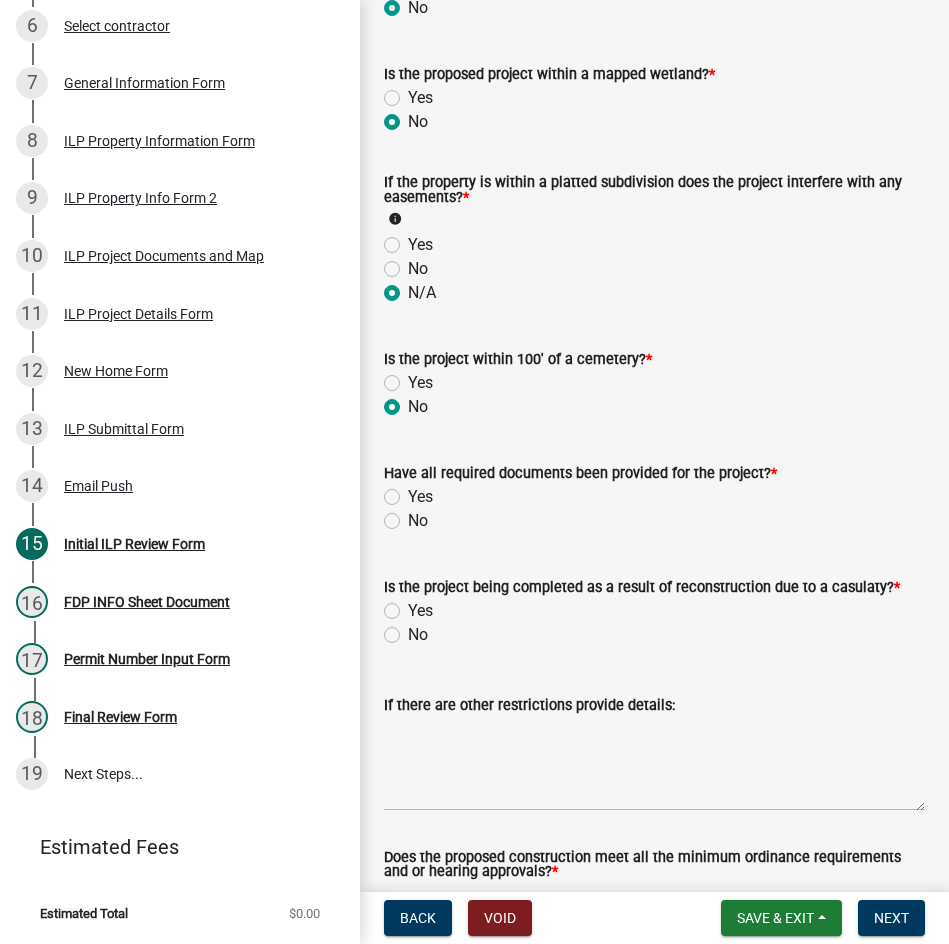 click on "No" 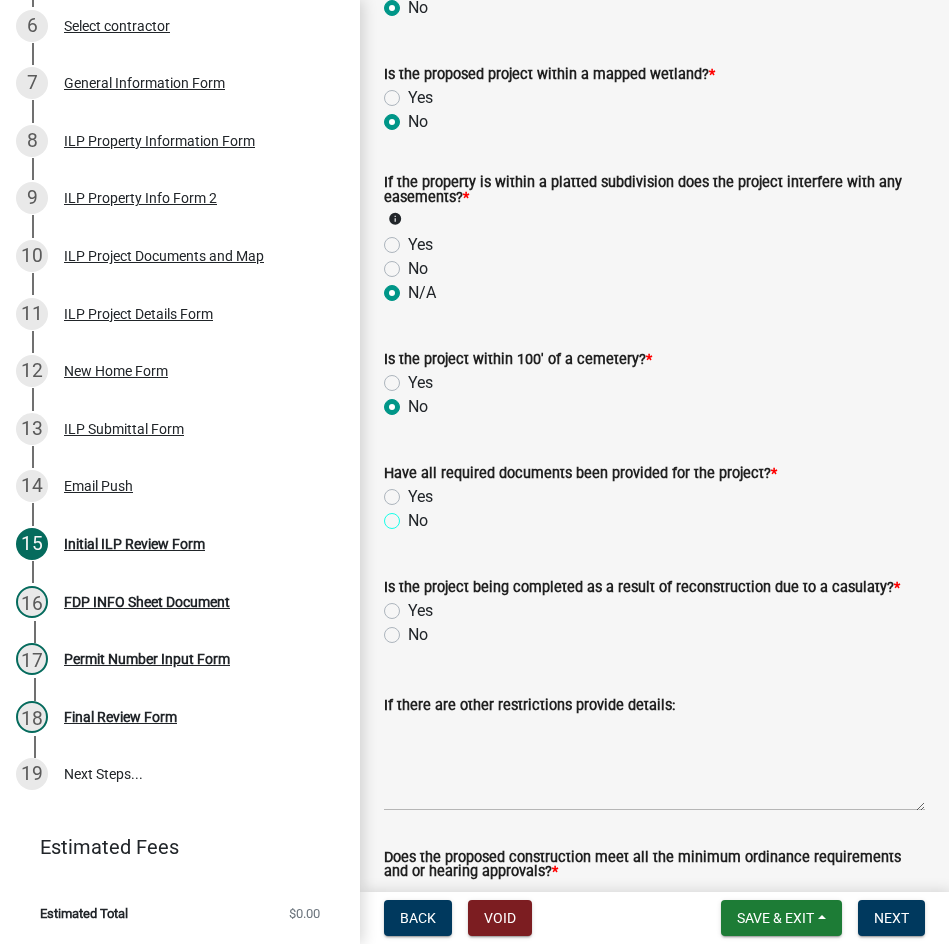 click on "No" at bounding box center (414, 515) 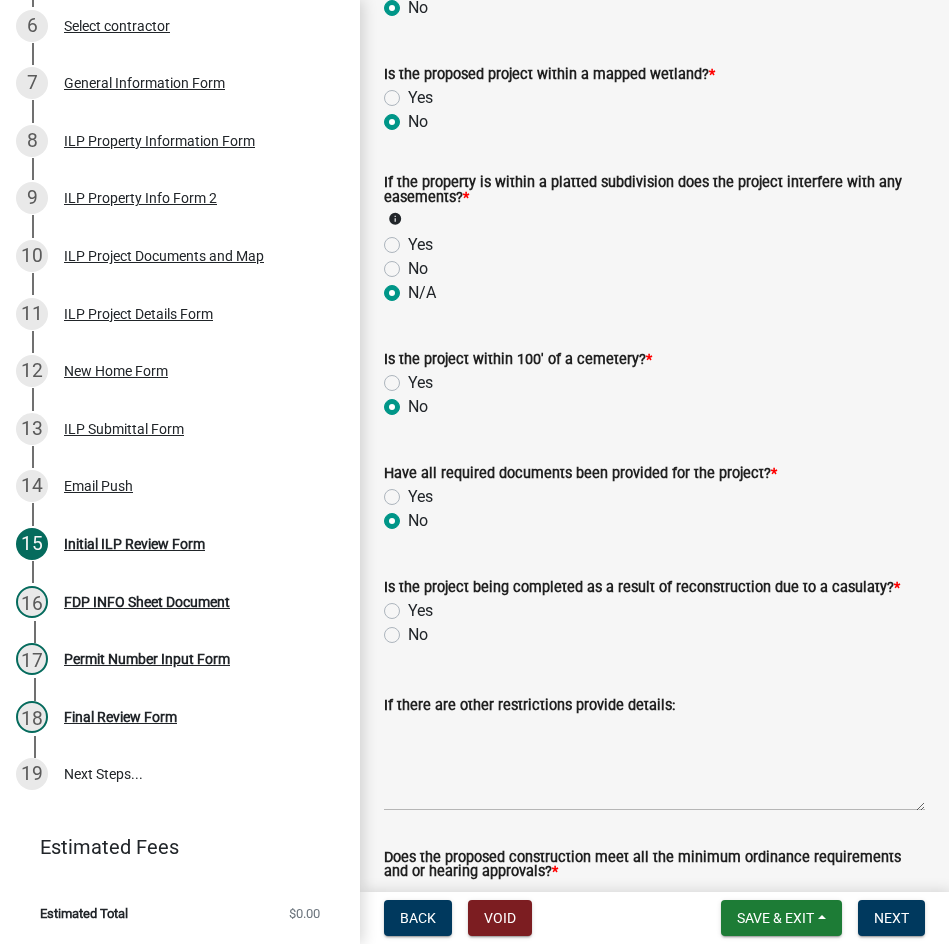 radio on "true" 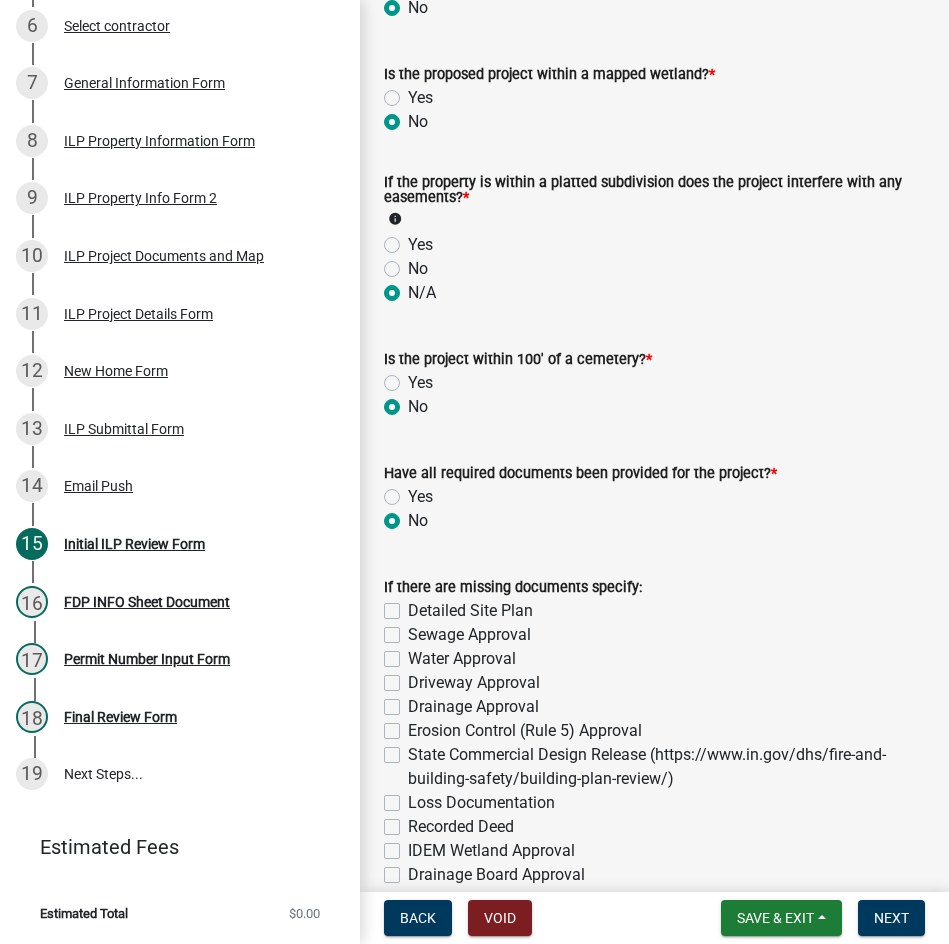 click on "Driveway Approval" 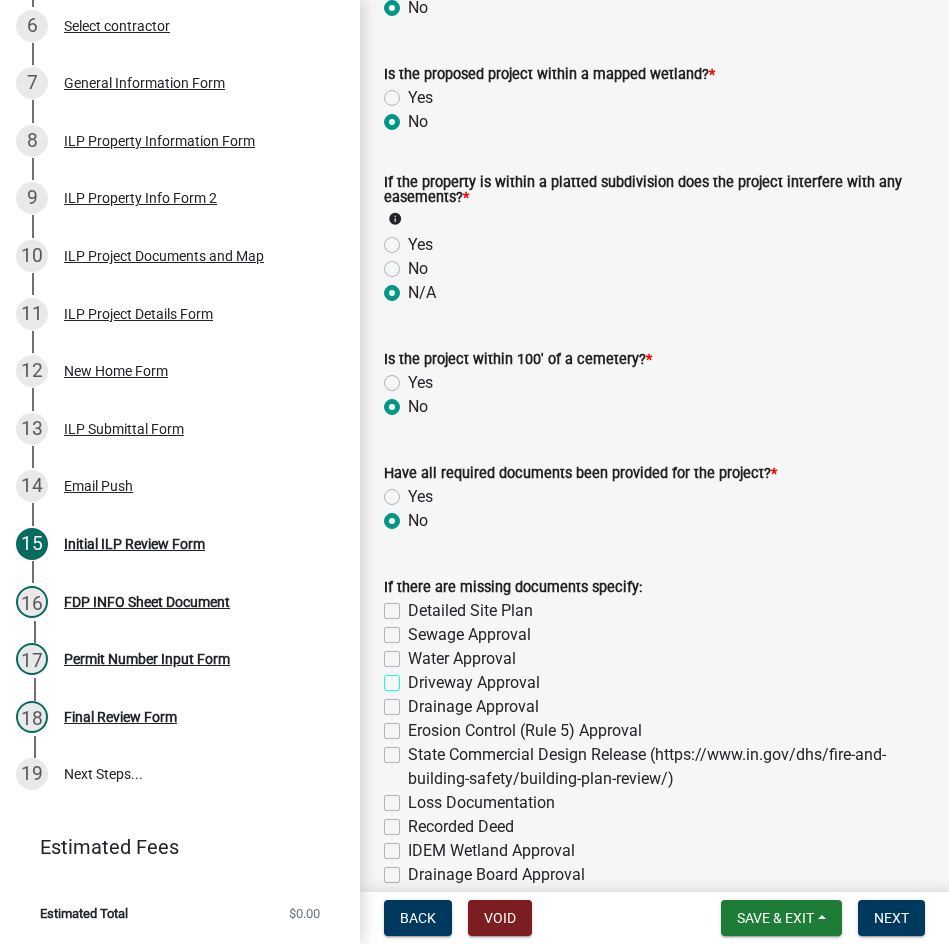 click on "Driveway Approval" at bounding box center [414, 677] 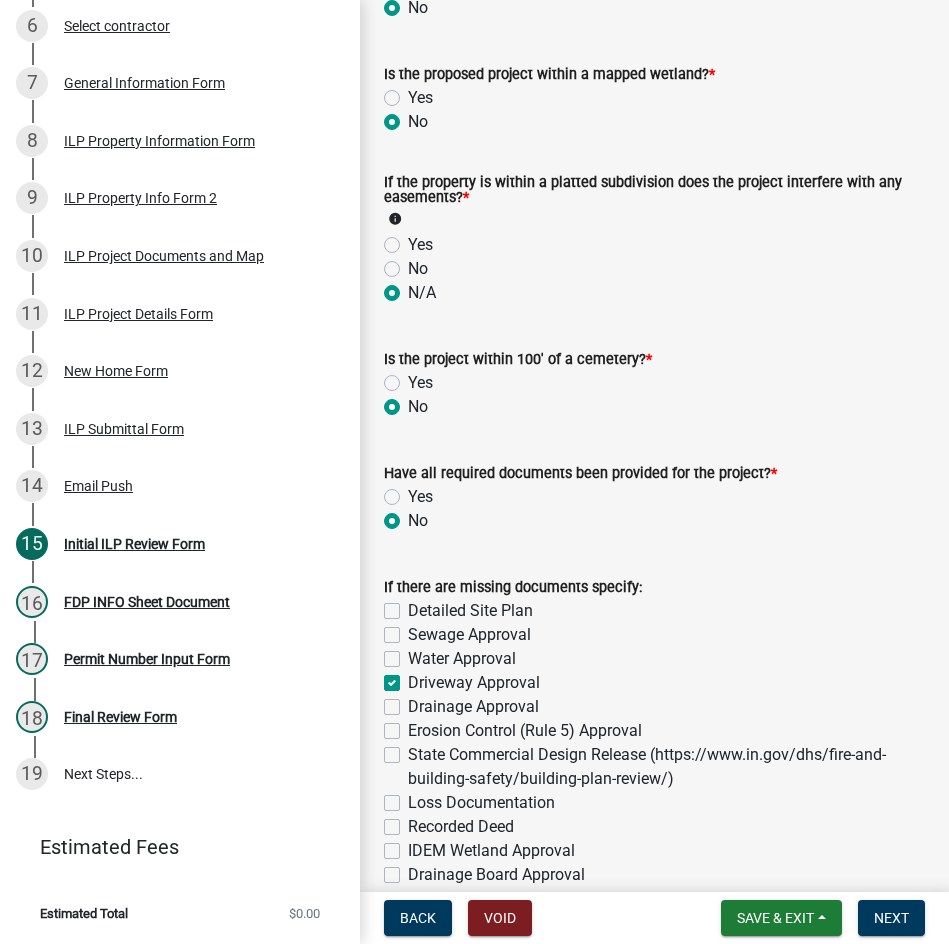 checkbox on "false" 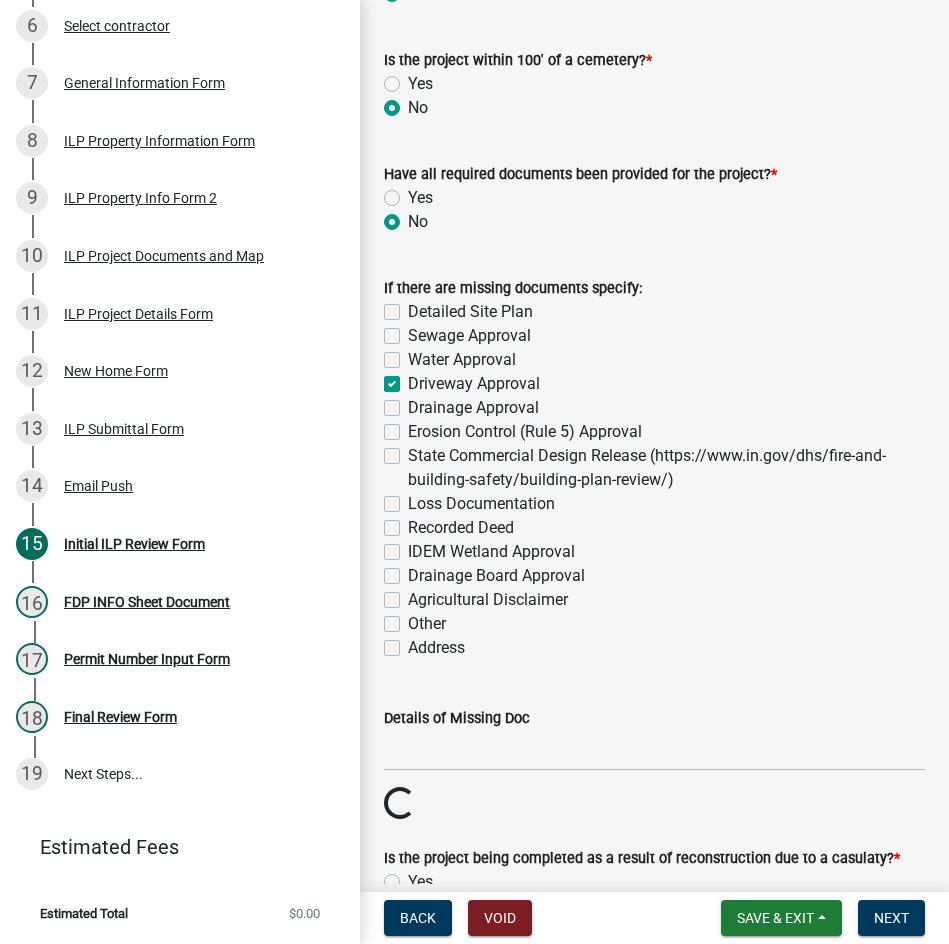 scroll, scrollTop: 2200, scrollLeft: 0, axis: vertical 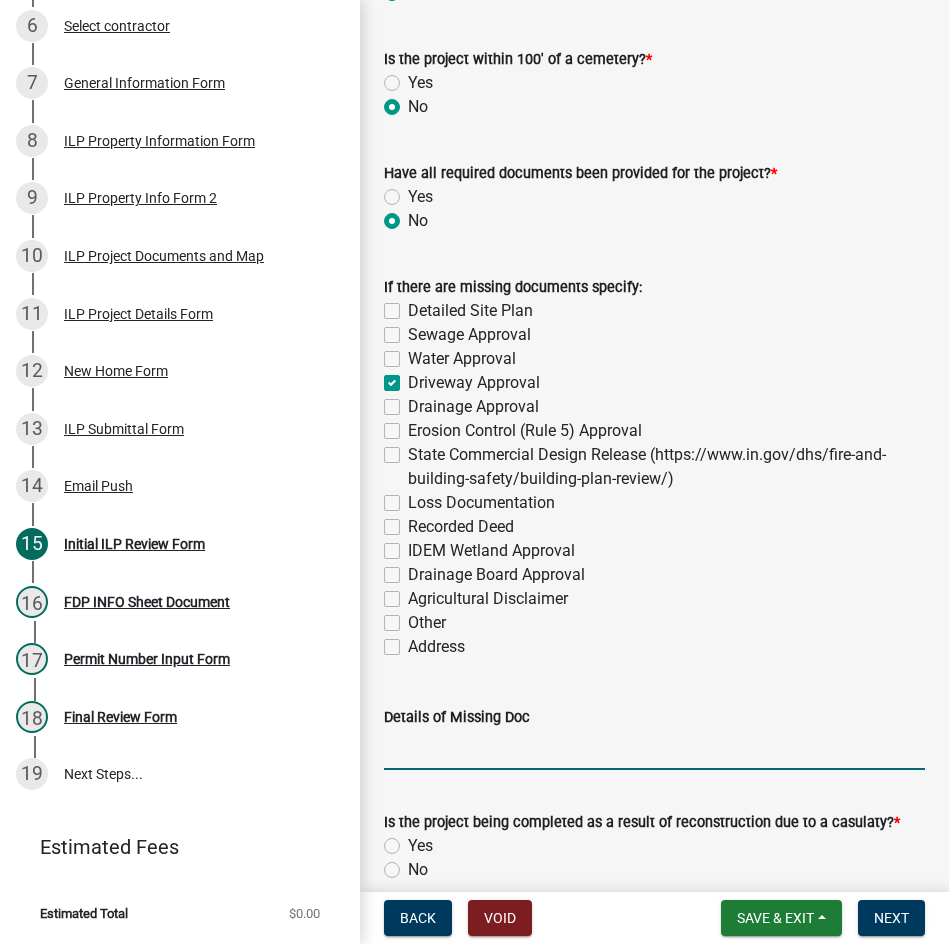 click on "Details of Missing Doc" at bounding box center (654, 749) 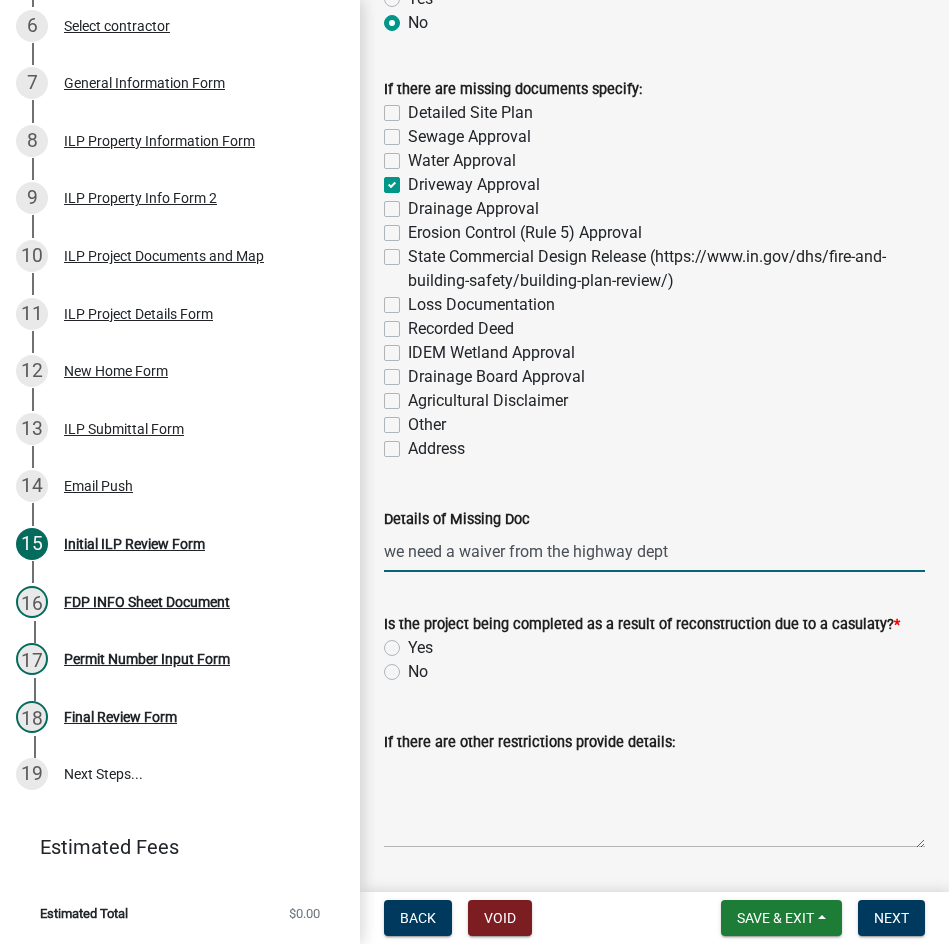 scroll, scrollTop: 2400, scrollLeft: 0, axis: vertical 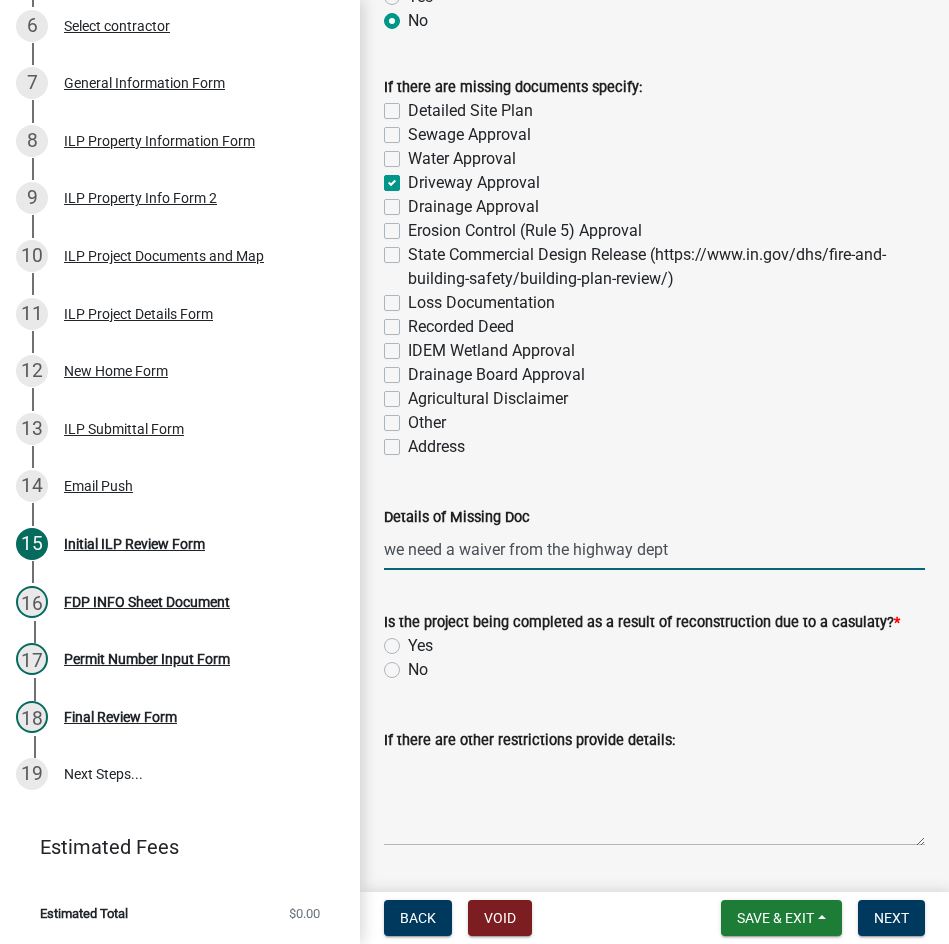 type on "we need a waiver from the highway dept" 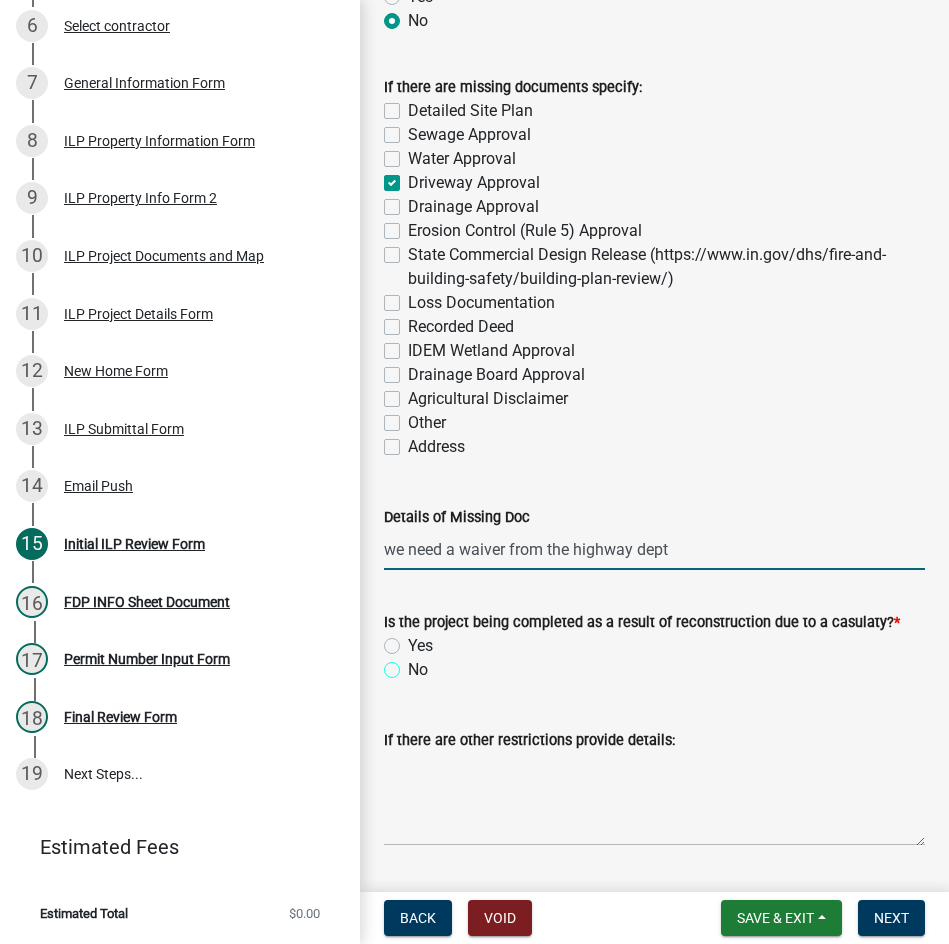 click on "No" at bounding box center (414, 664) 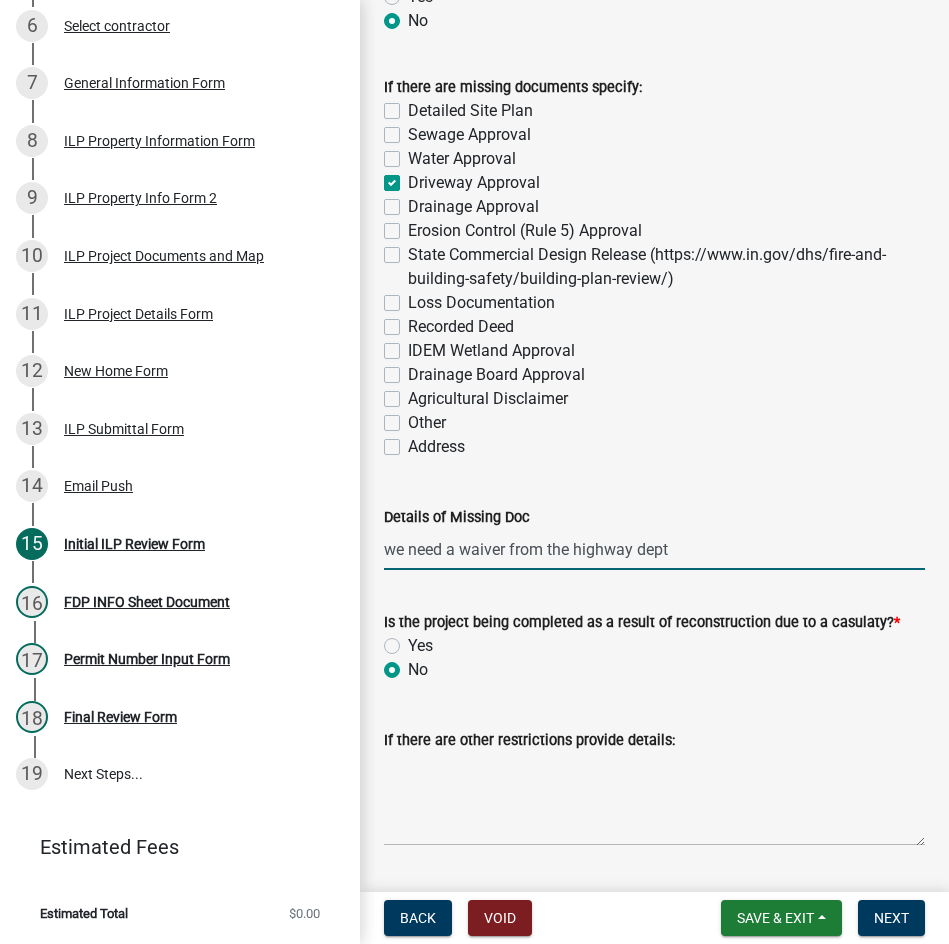 radio on "true" 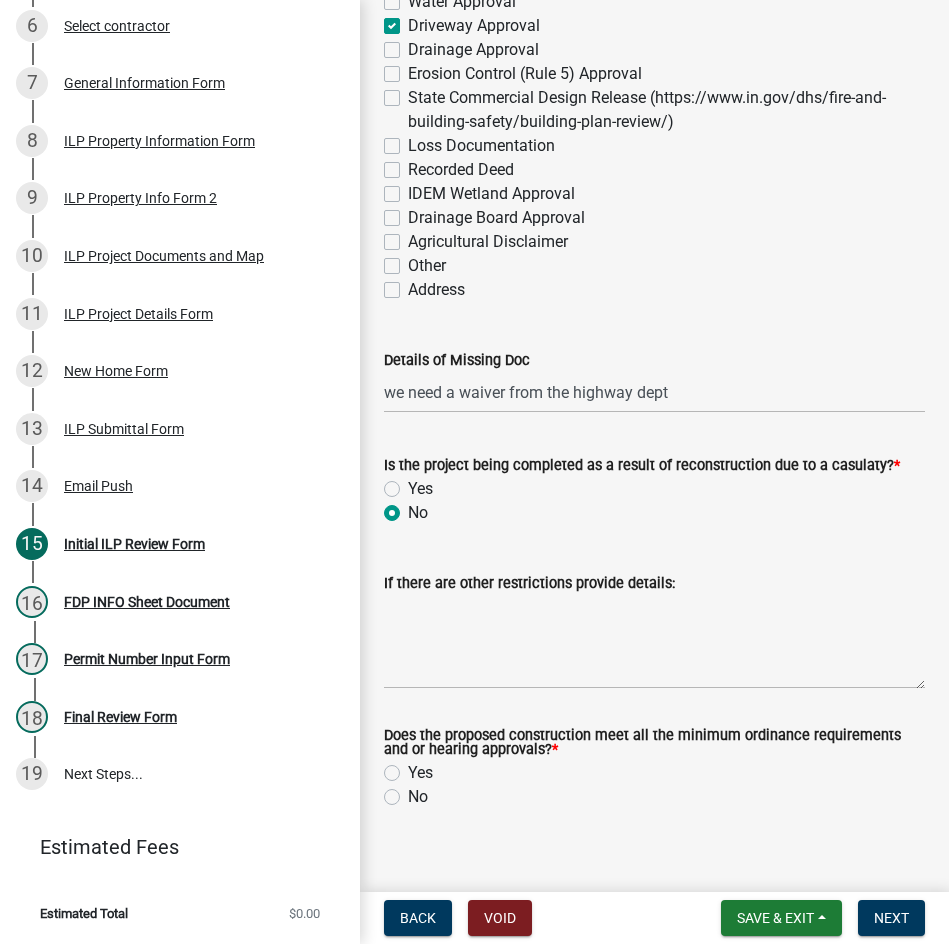 scroll, scrollTop: 2583, scrollLeft: 0, axis: vertical 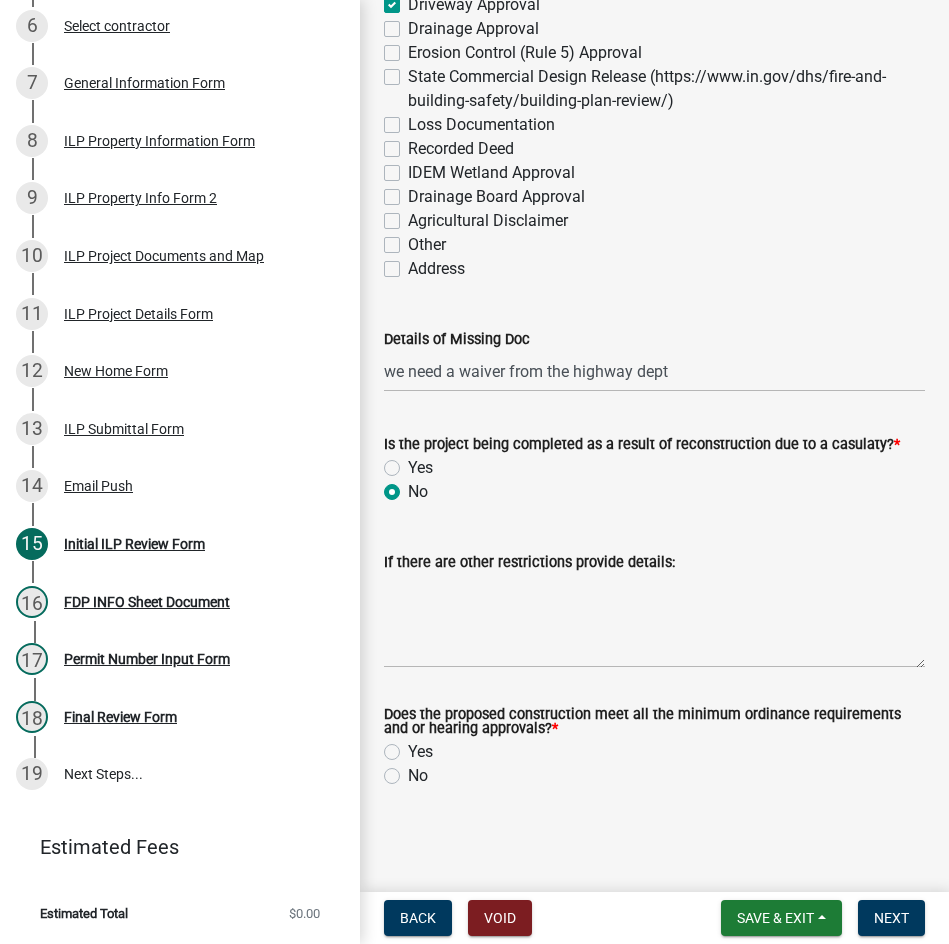 click on "Yes" 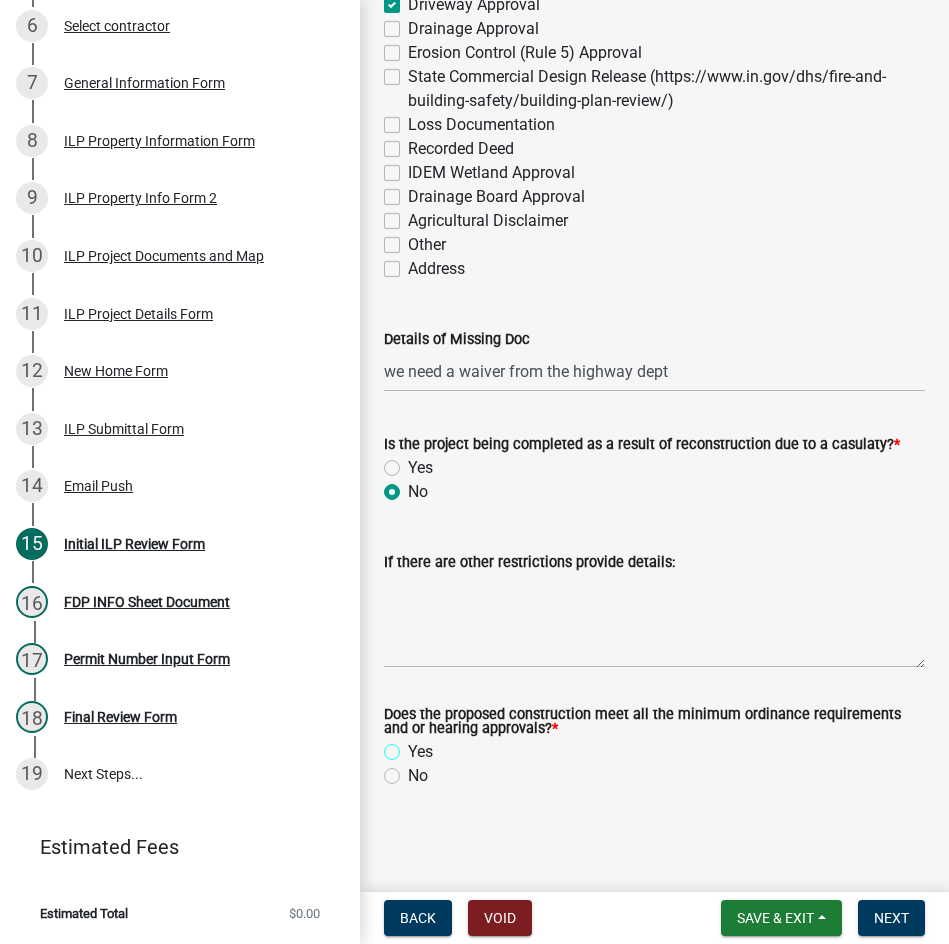 click on "Yes" at bounding box center (414, 746) 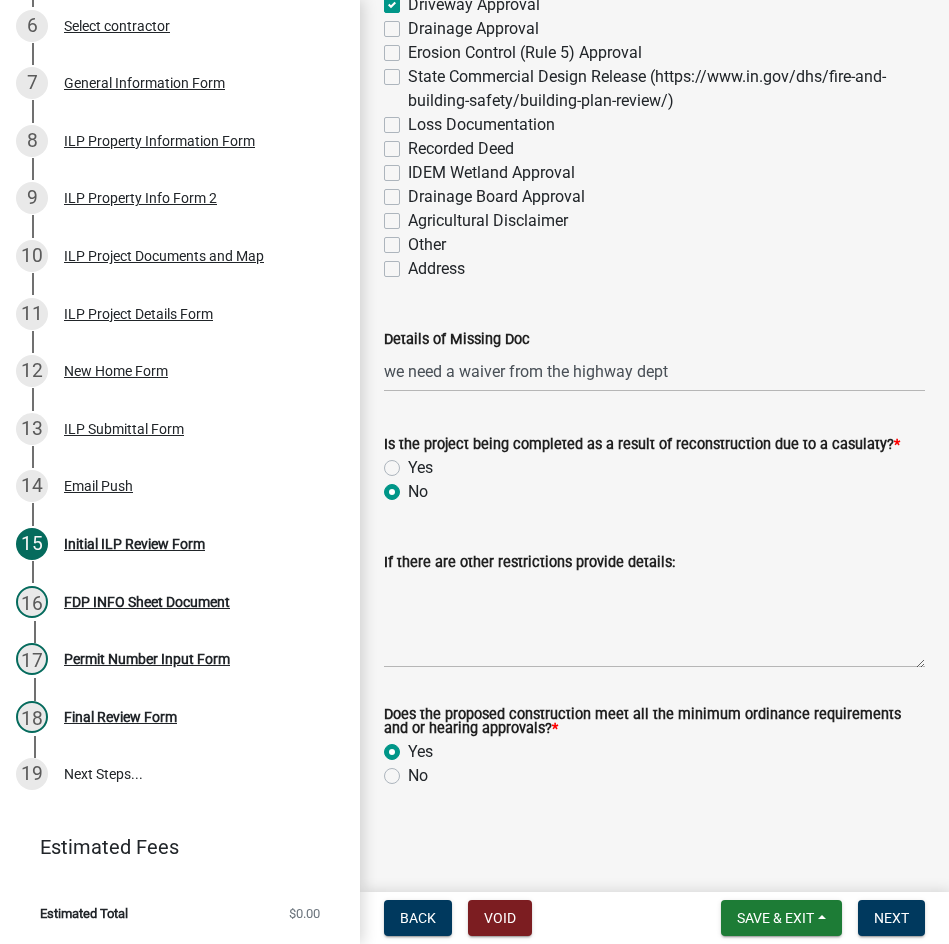 radio on "true" 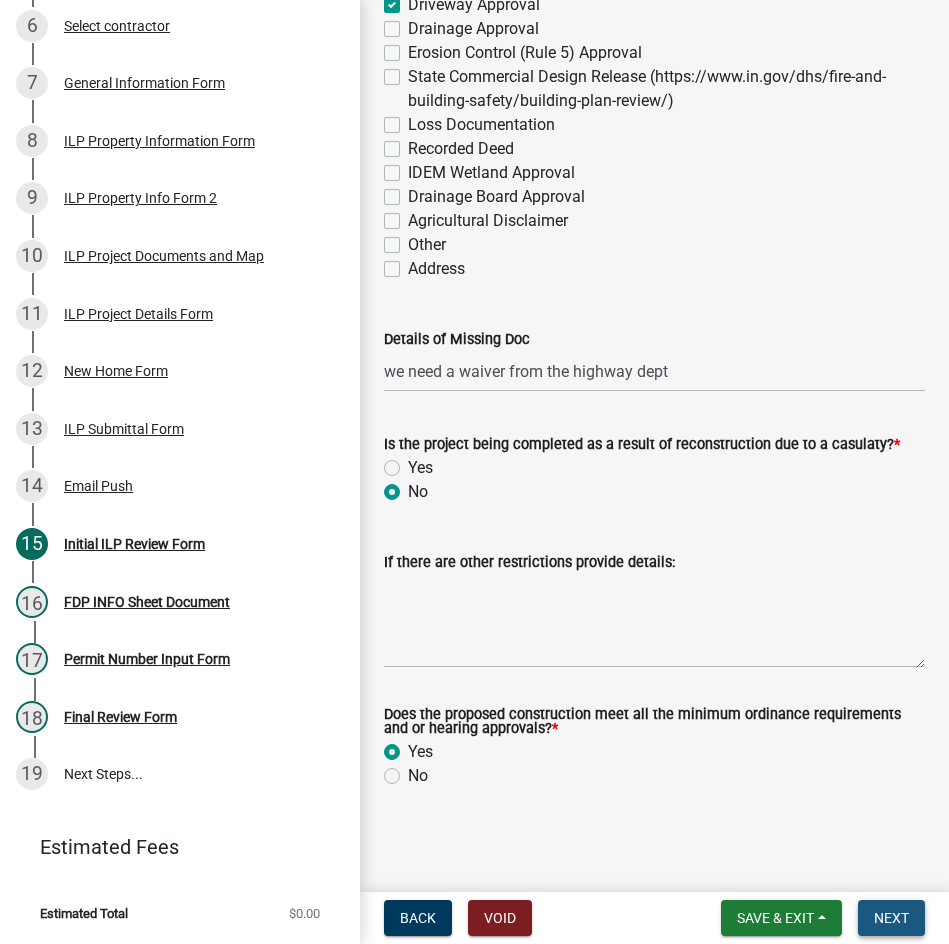 click on "Next" at bounding box center (891, 918) 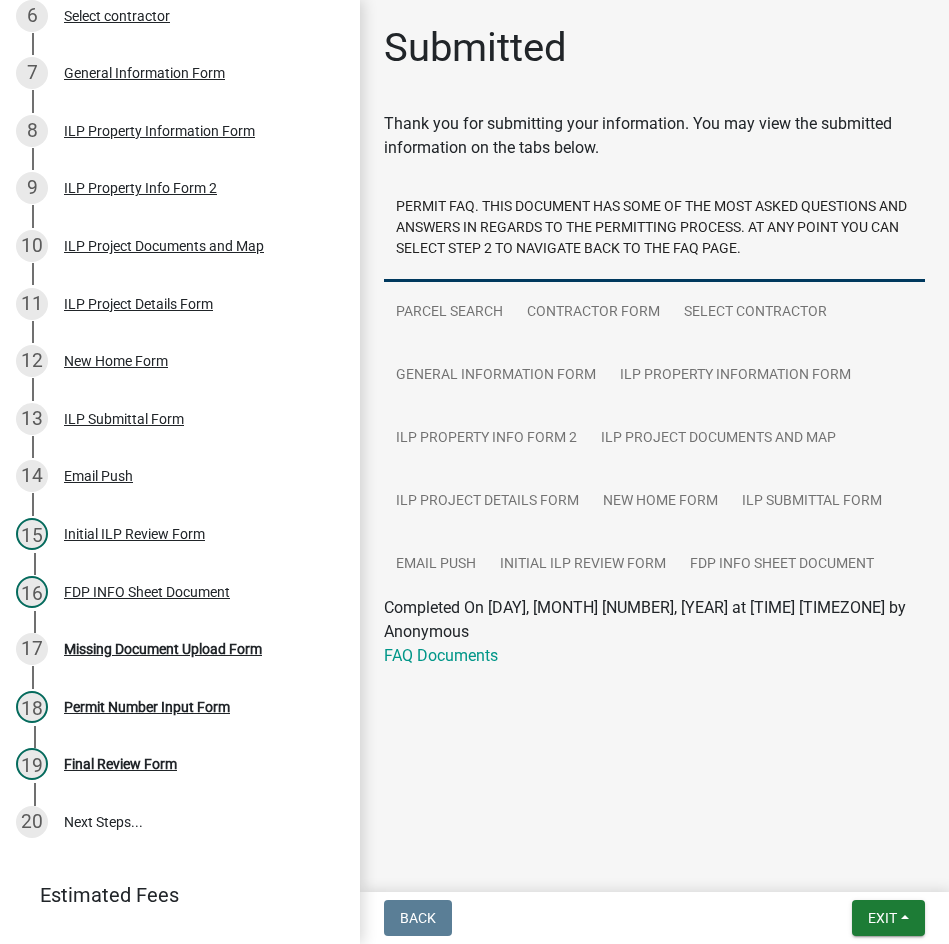 scroll, scrollTop: 669, scrollLeft: 0, axis: vertical 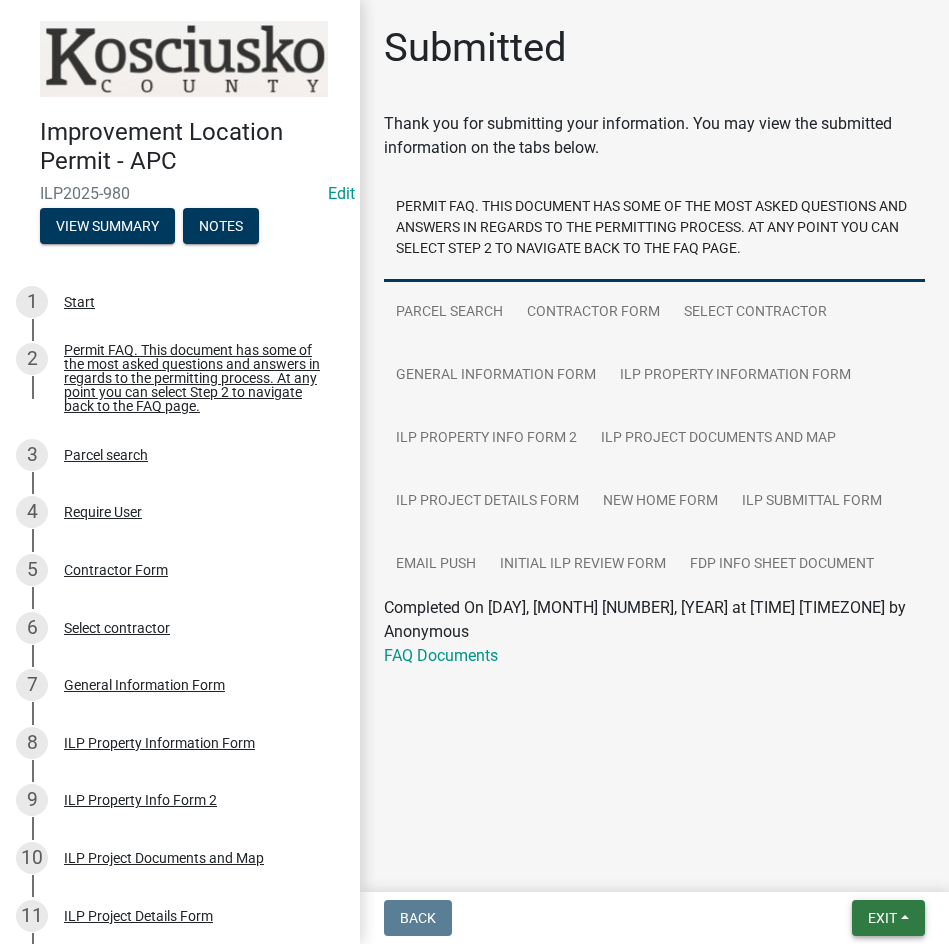 click on "Exit" at bounding box center (882, 918) 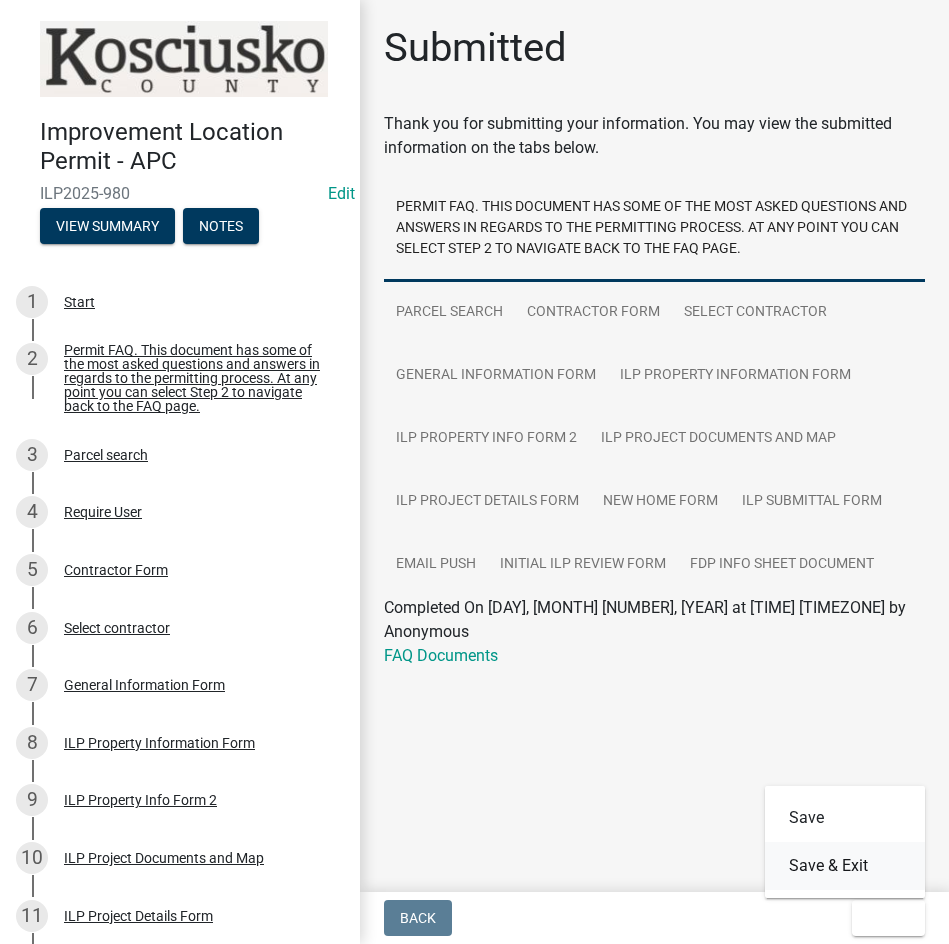 click on "Save & Exit" at bounding box center [845, 866] 